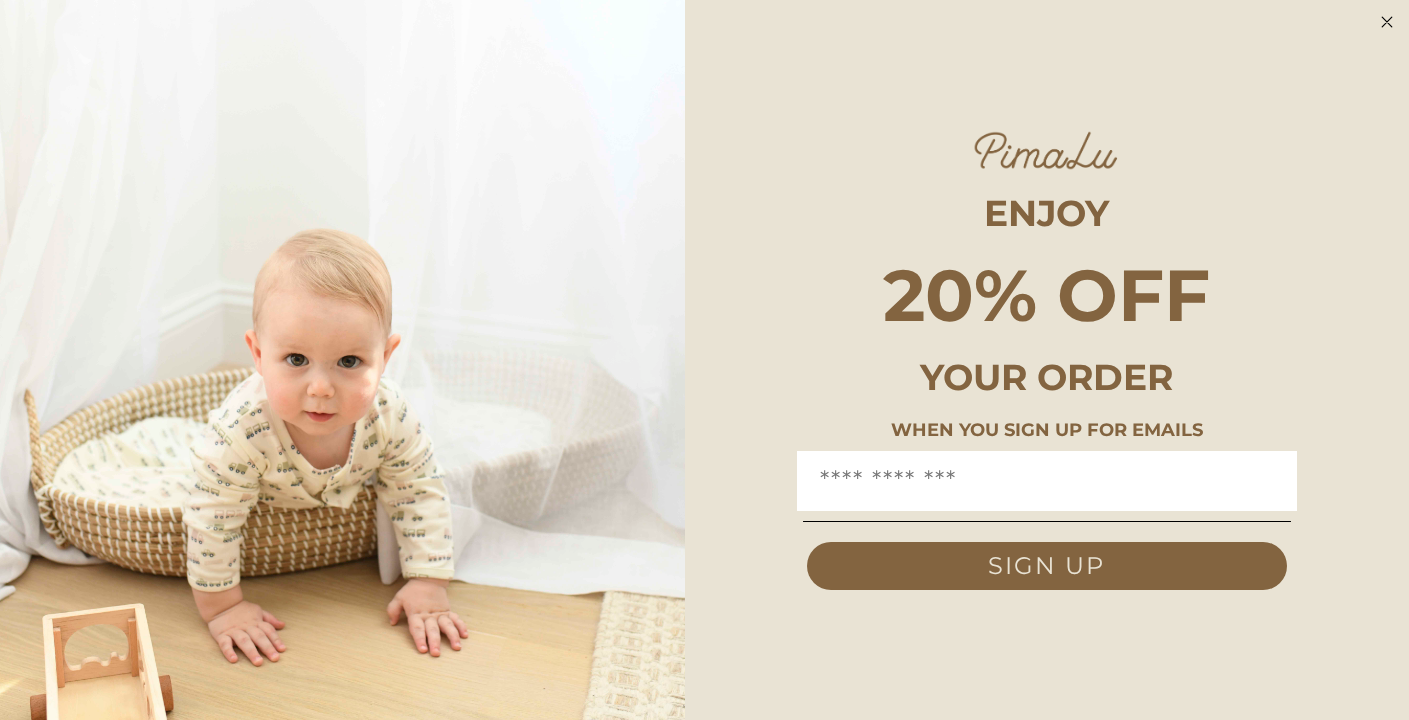 scroll, scrollTop: 0, scrollLeft: 0, axis: both 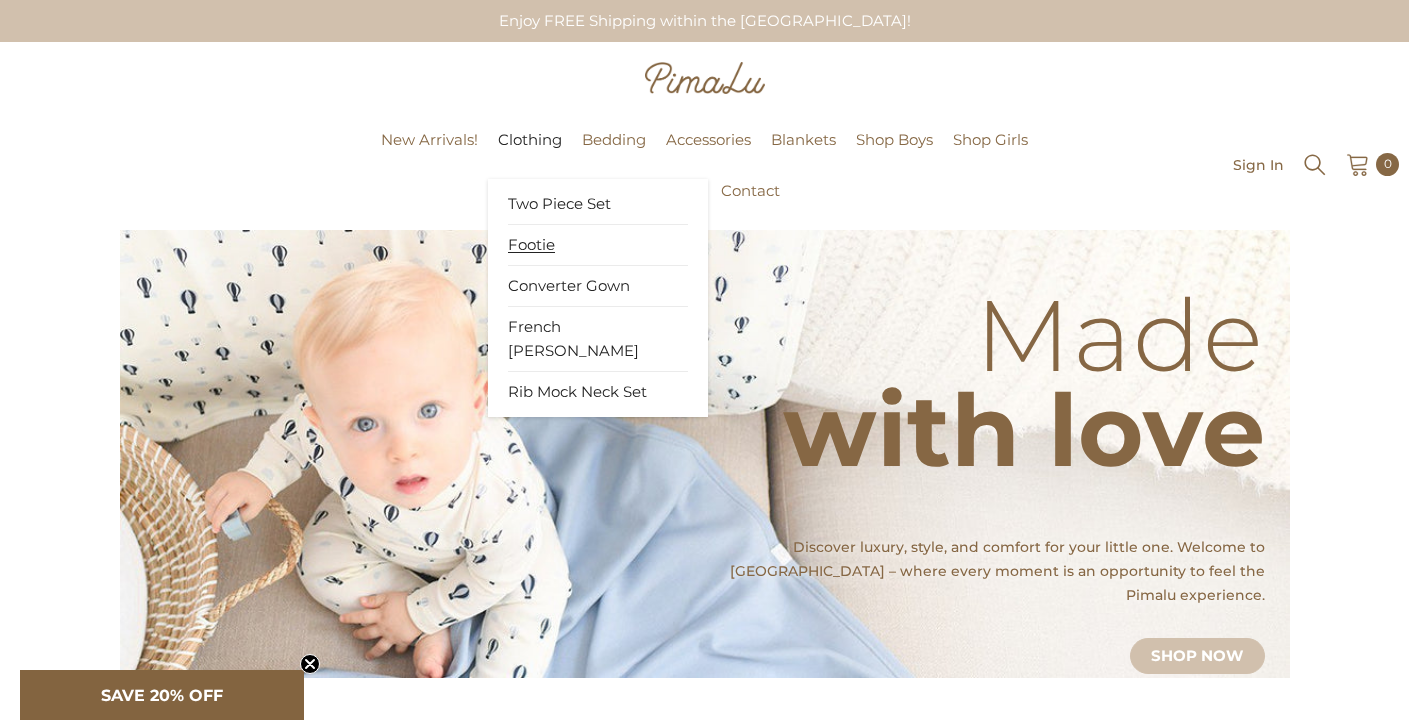click on "Footie" at bounding box center (531, 245) 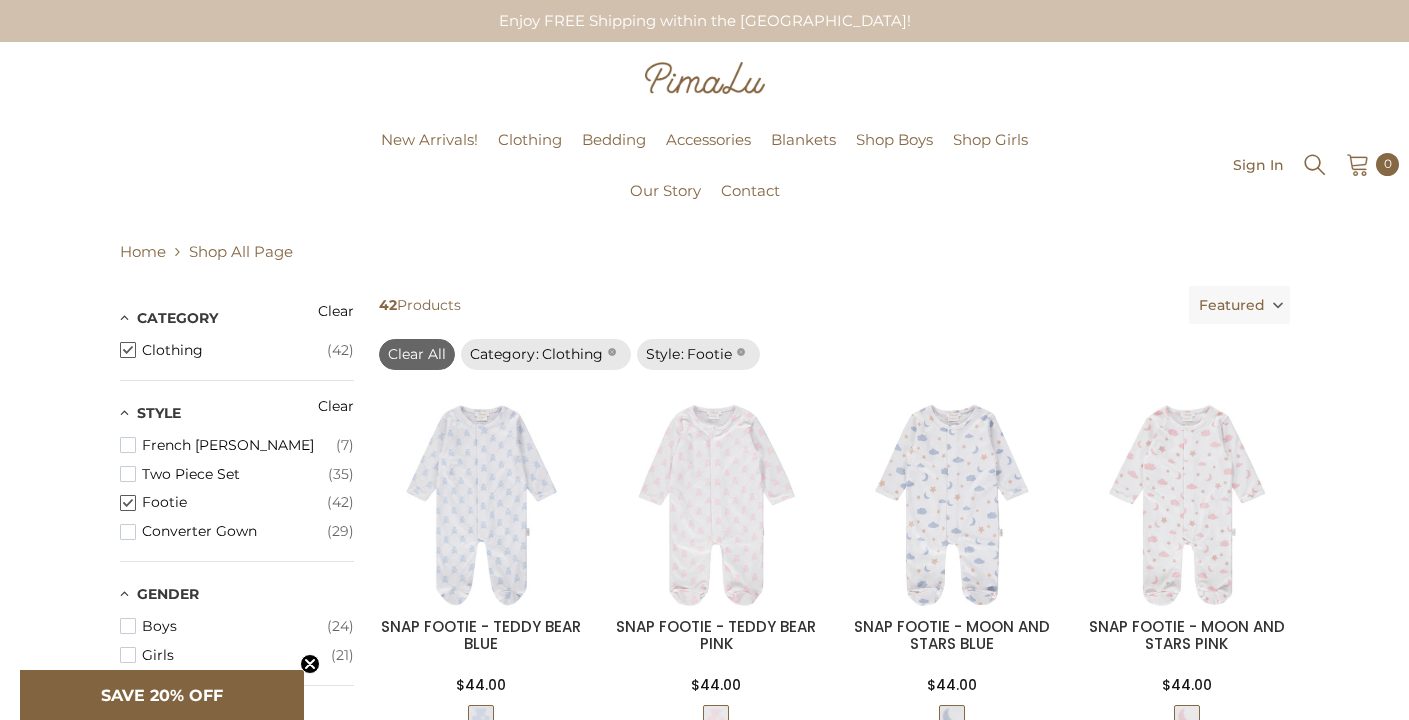 scroll, scrollTop: 0, scrollLeft: 0, axis: both 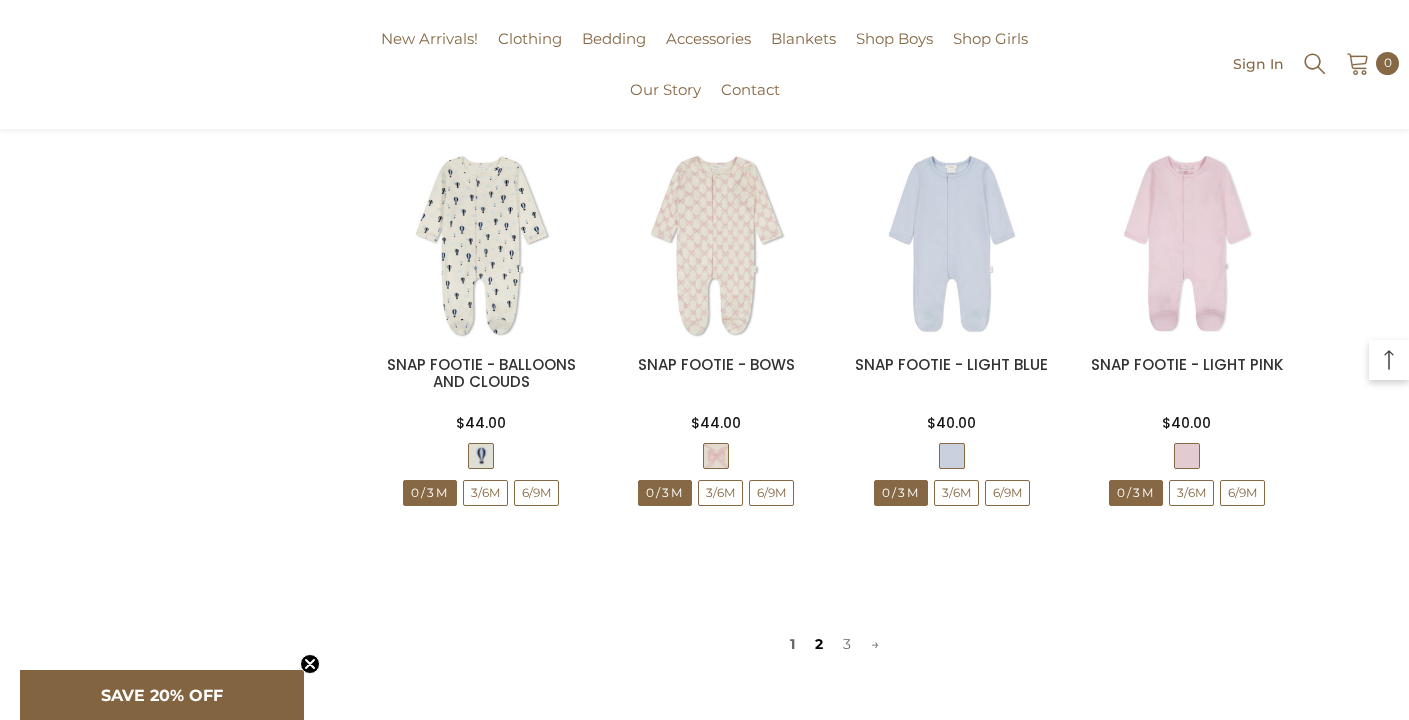 click on "2" at bounding box center [819, 644] 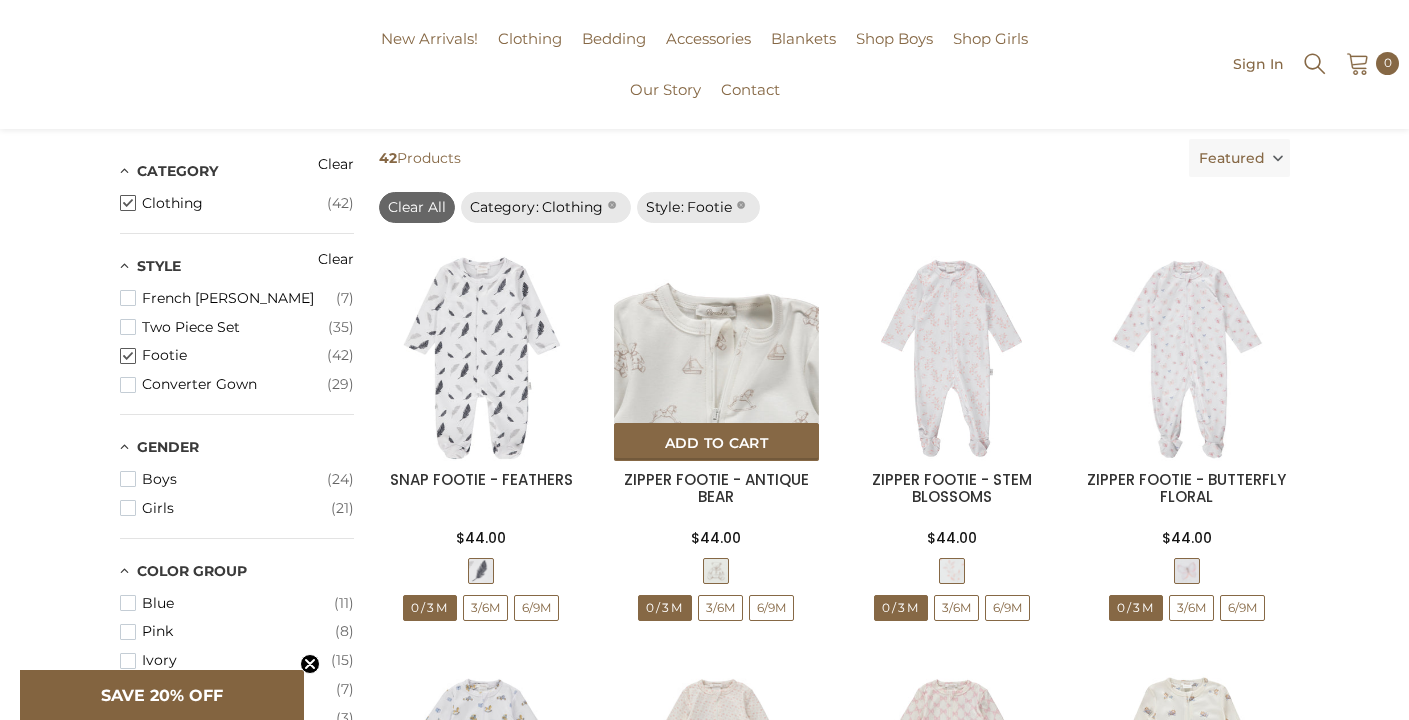 scroll, scrollTop: 143, scrollLeft: 0, axis: vertical 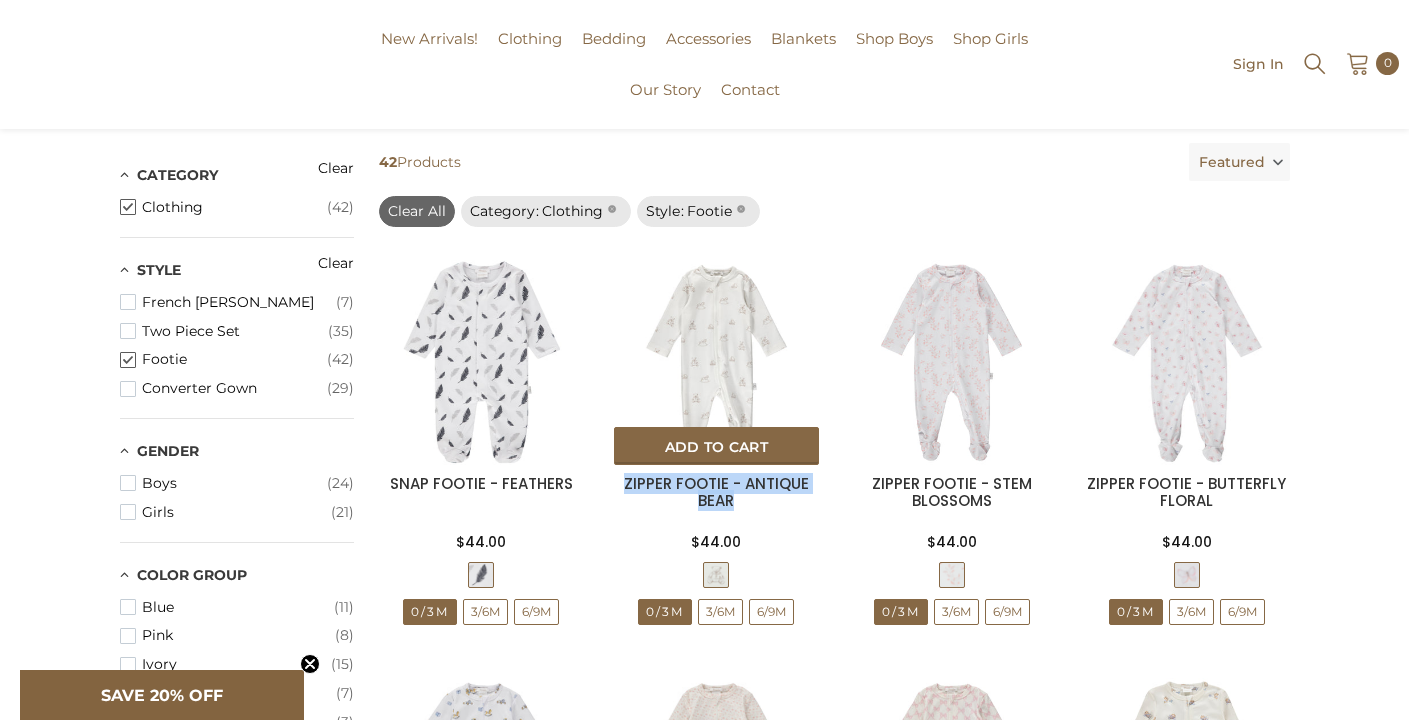 drag, startPoint x: 621, startPoint y: 484, endPoint x: 755, endPoint y: 511, distance: 136.69308 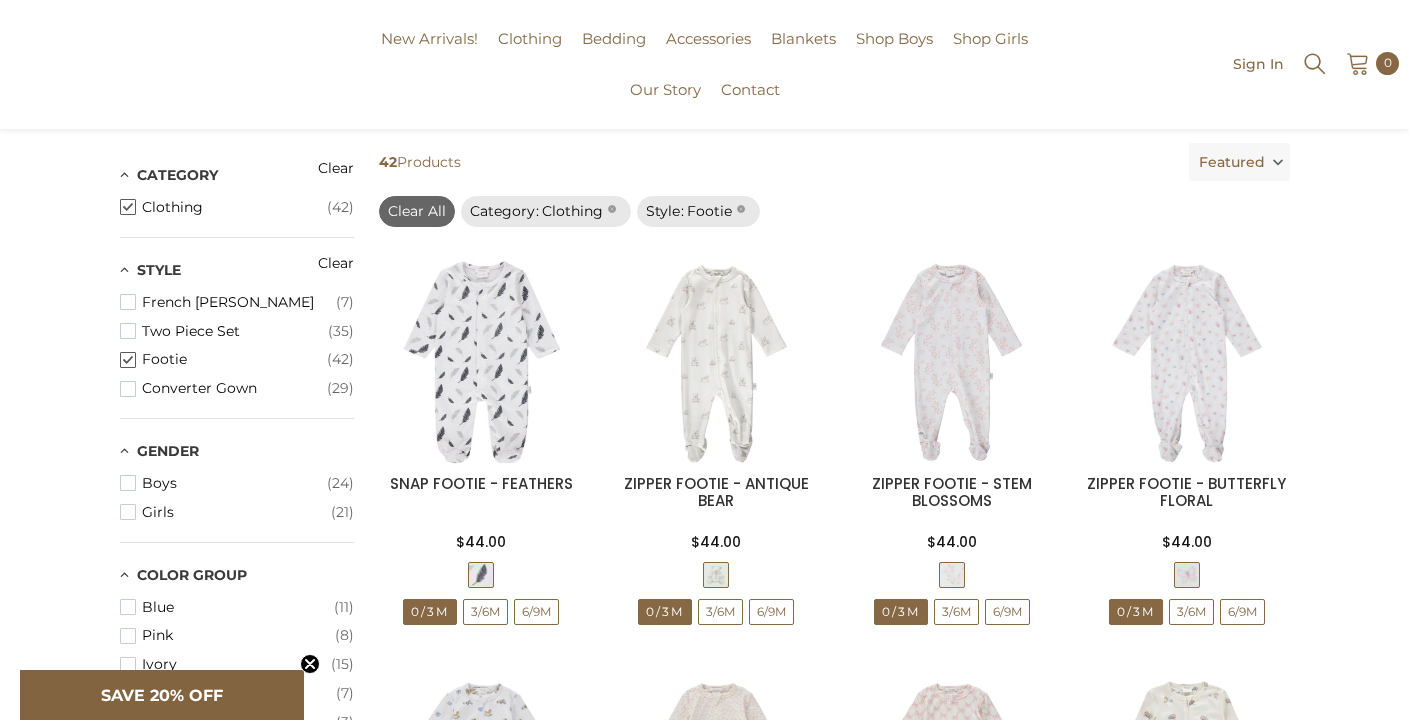 click on "42  Products" at bounding box center (776, 162) 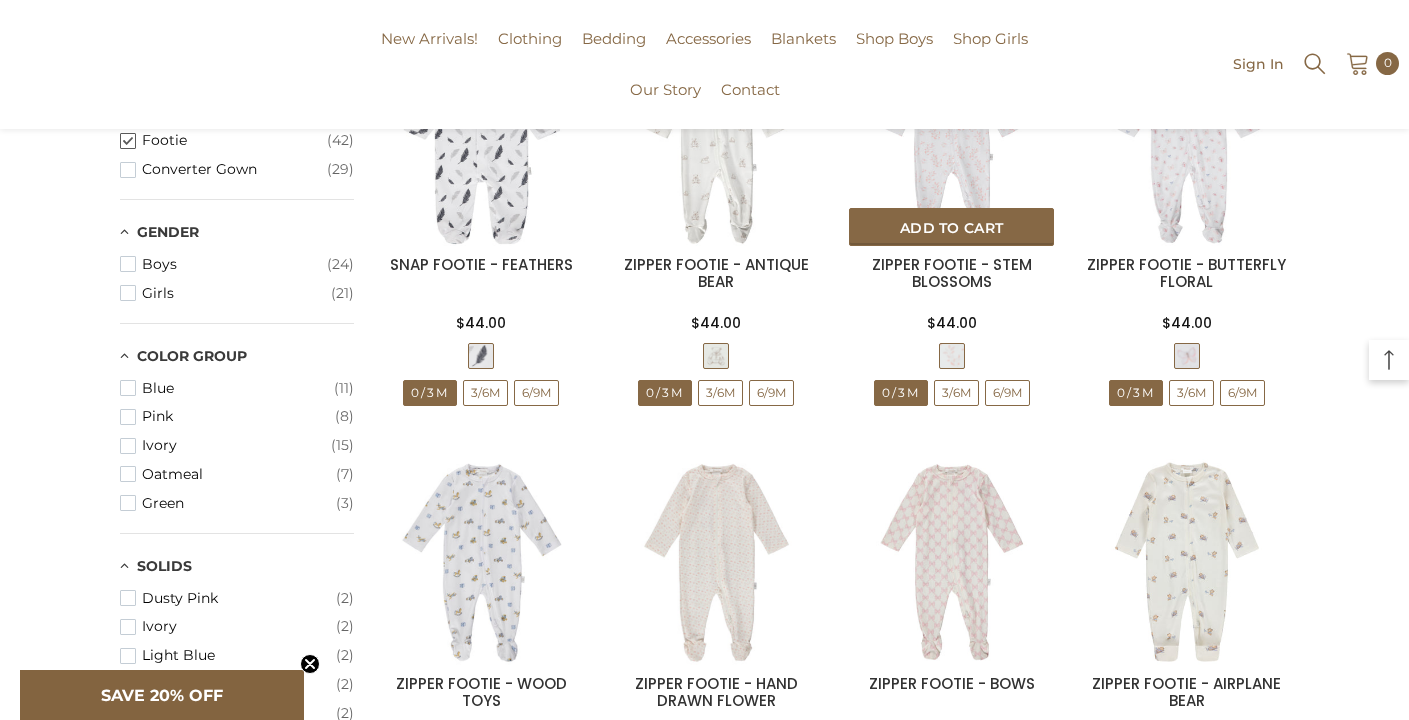 scroll, scrollTop: 360, scrollLeft: 0, axis: vertical 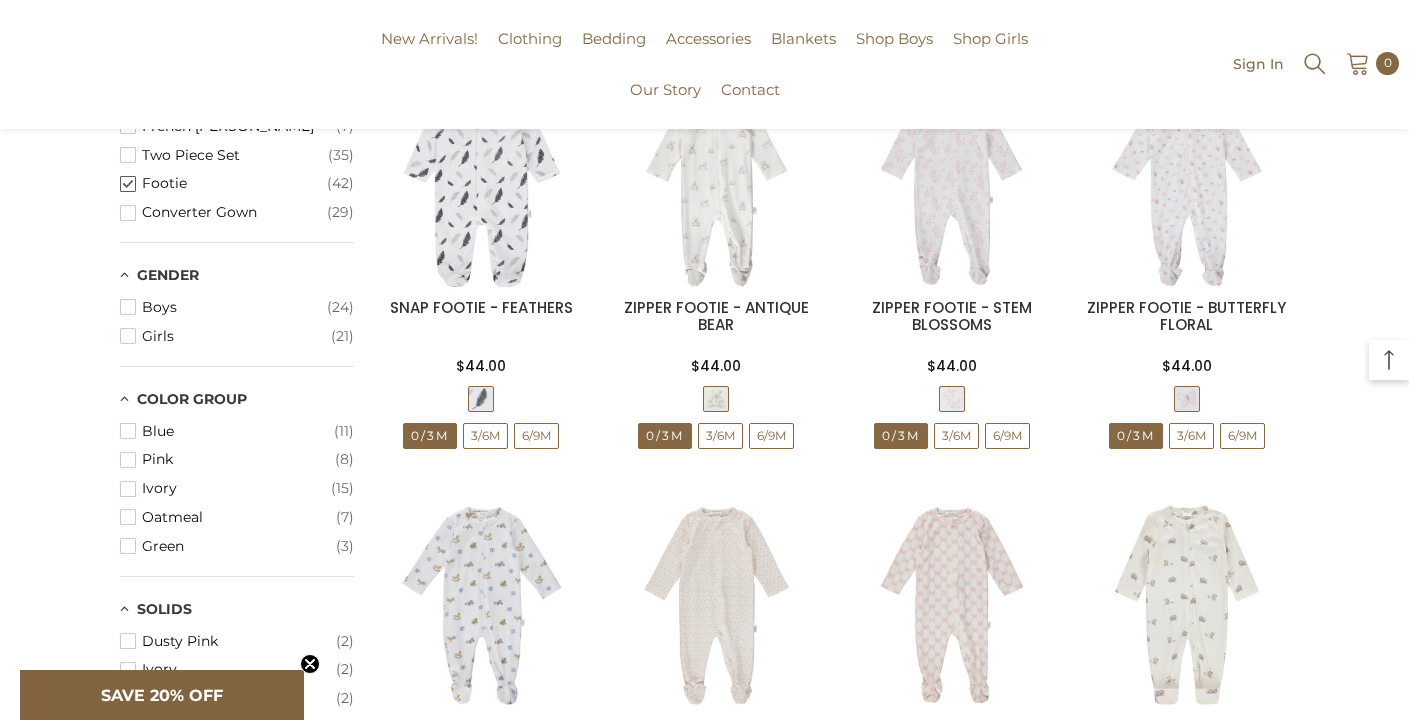 drag, startPoint x: 875, startPoint y: 265, endPoint x: 867, endPoint y: 8, distance: 257.12448 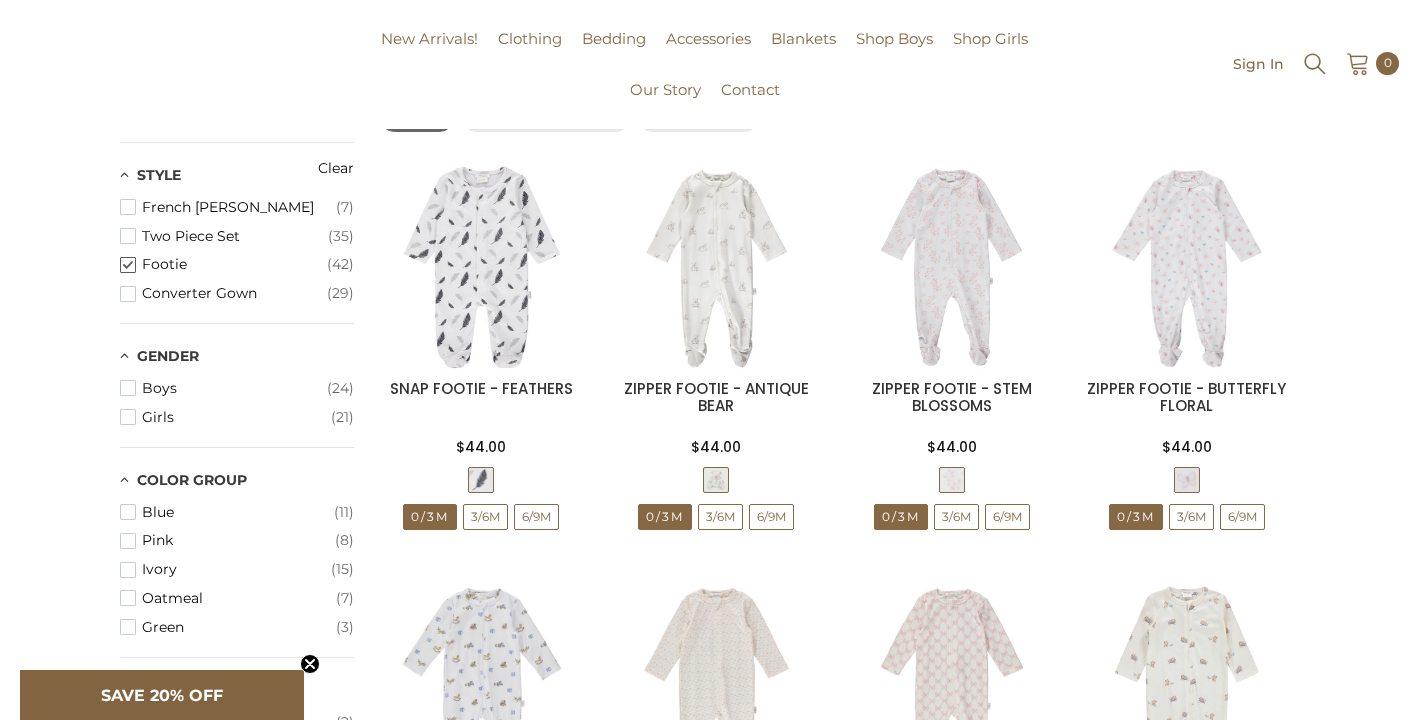 scroll, scrollTop: 237, scrollLeft: 0, axis: vertical 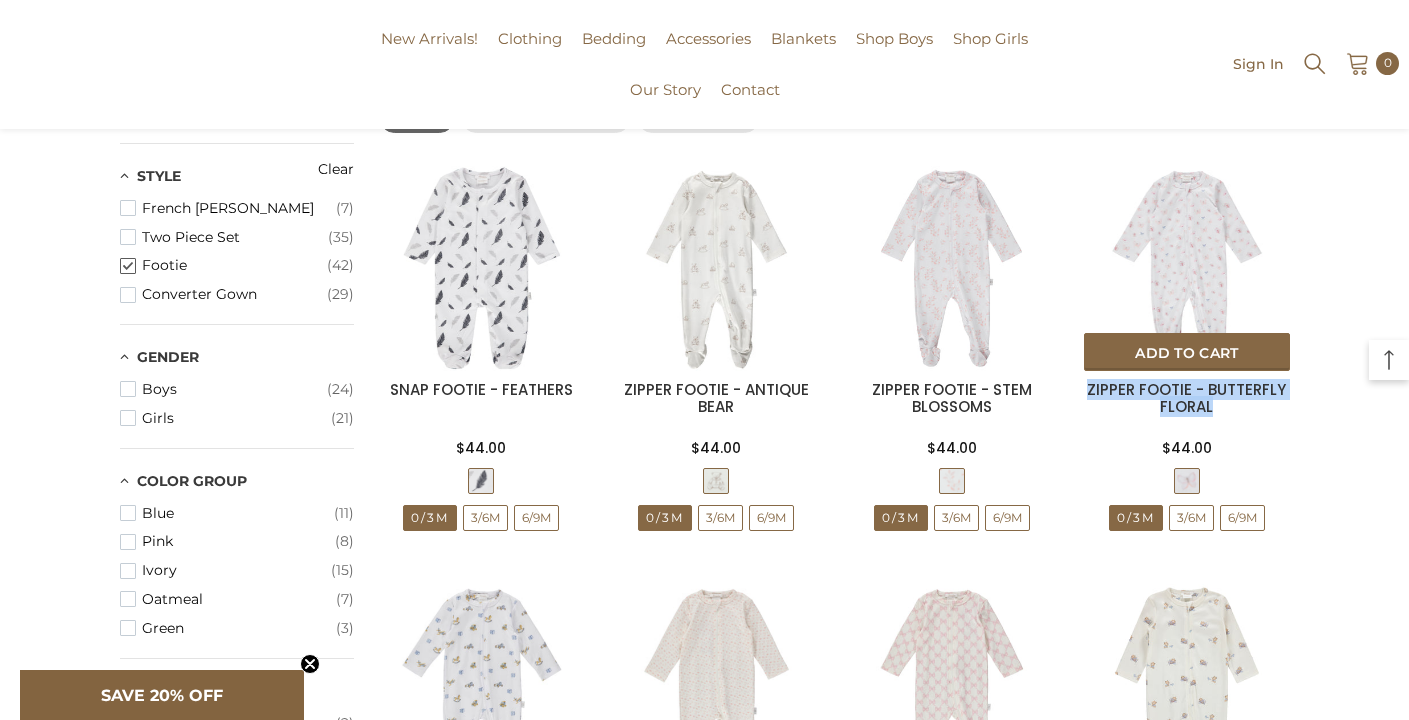 drag, startPoint x: 1086, startPoint y: 390, endPoint x: 1224, endPoint y: 409, distance: 139.30183 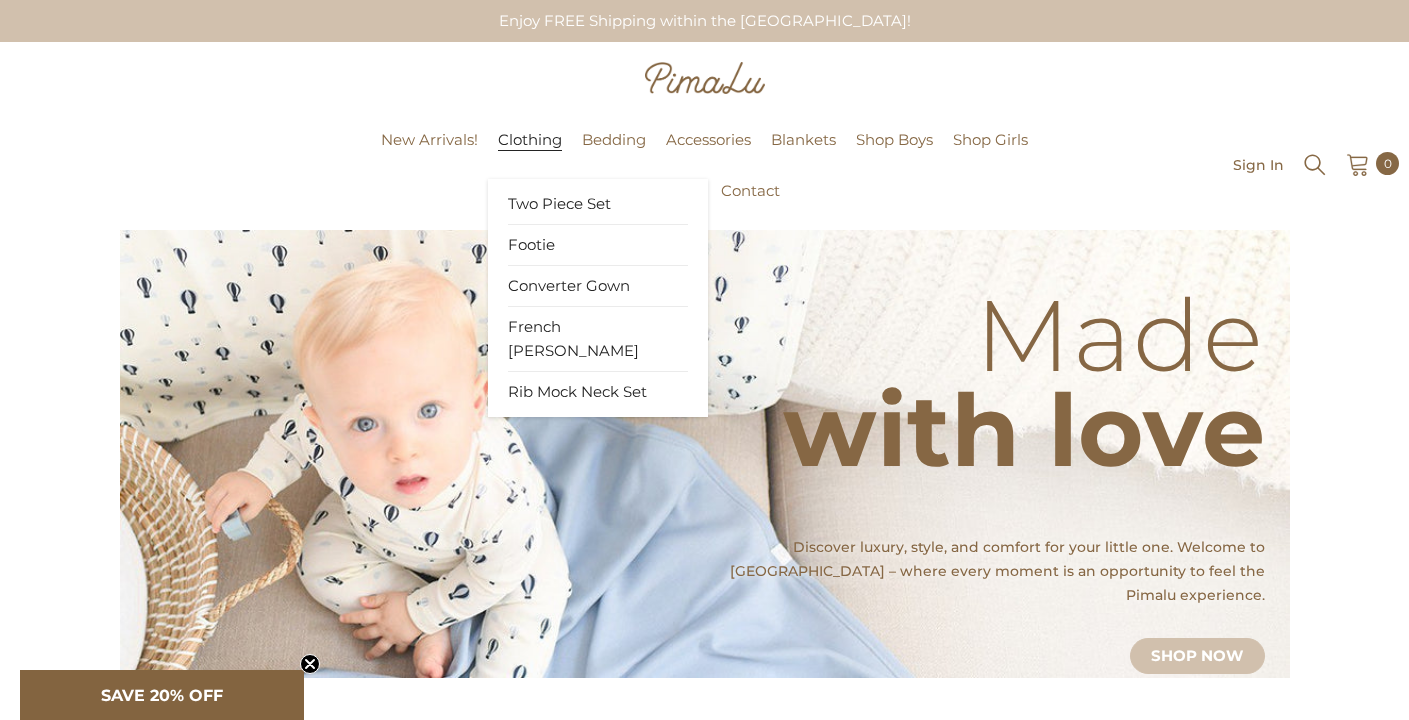 scroll, scrollTop: 0, scrollLeft: 0, axis: both 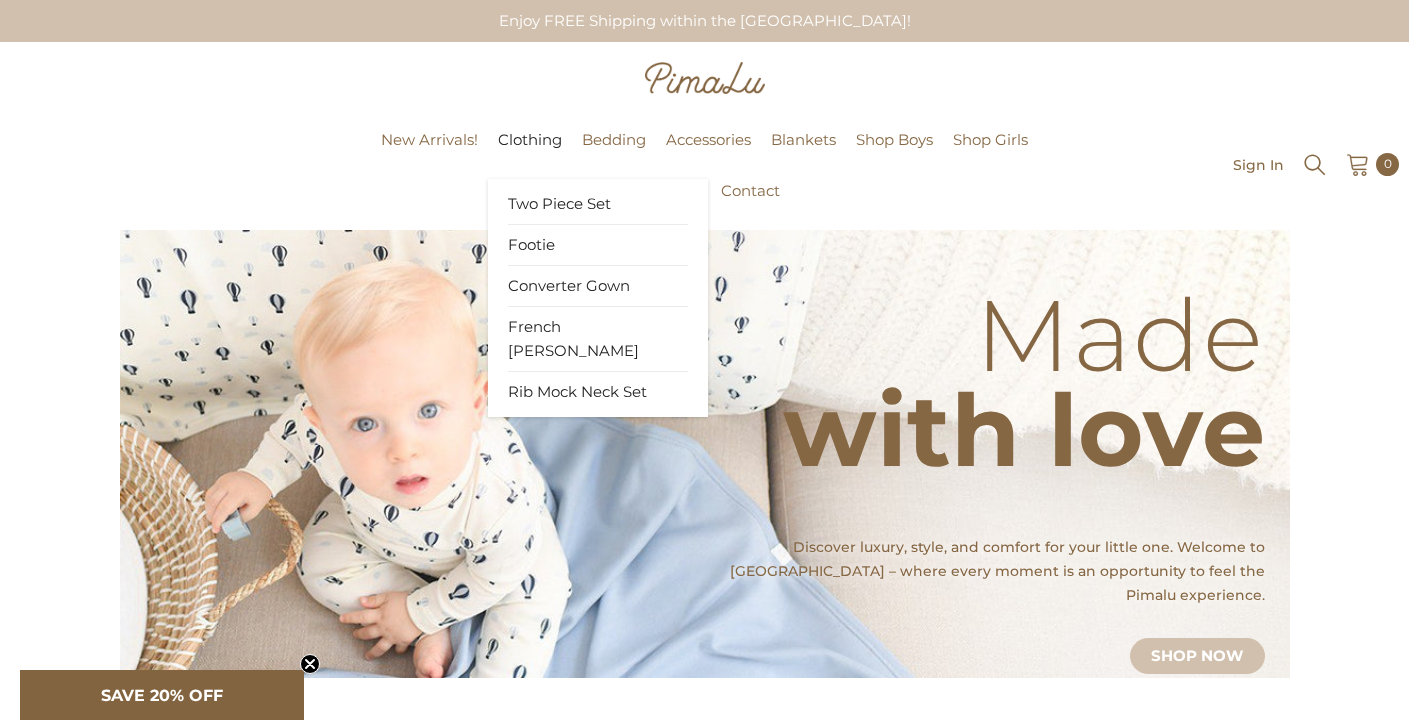 click on "Footie" at bounding box center [598, 245] 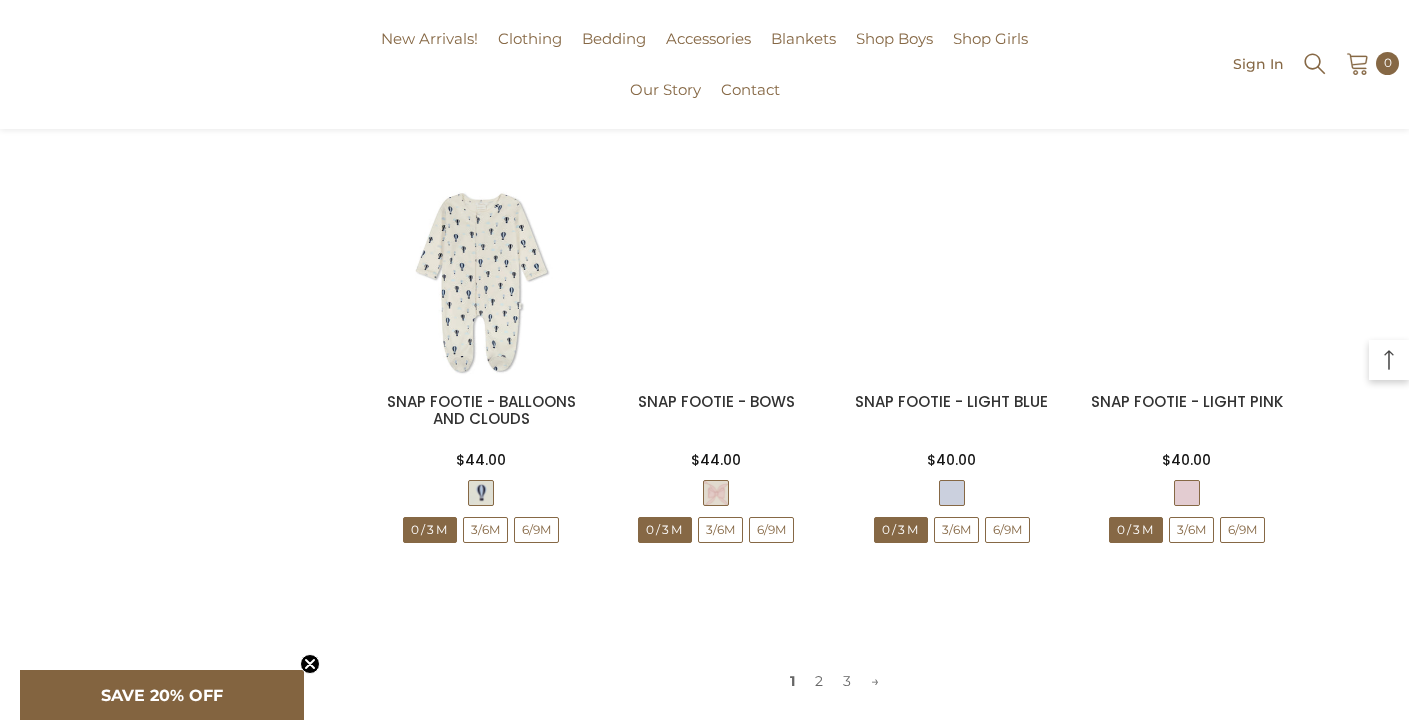 scroll, scrollTop: 2367, scrollLeft: 0, axis: vertical 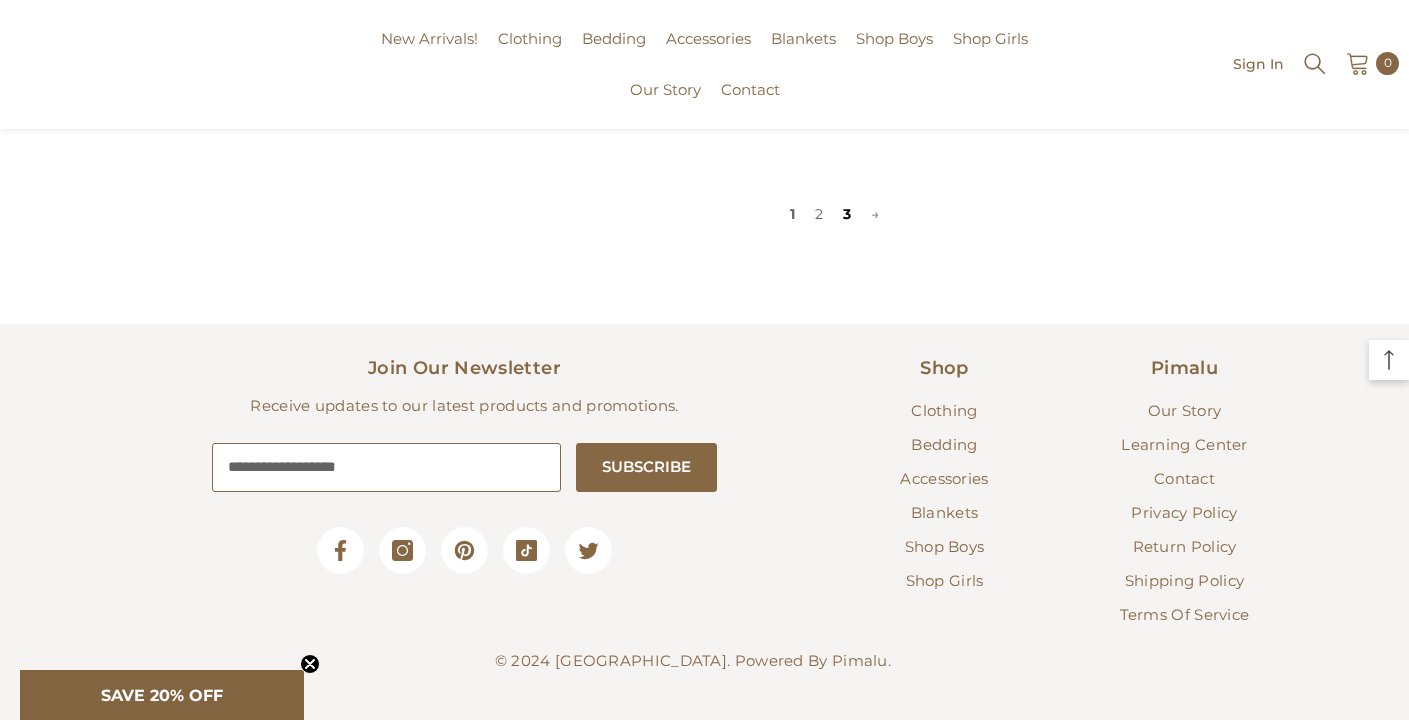 click on "3" at bounding box center [847, 214] 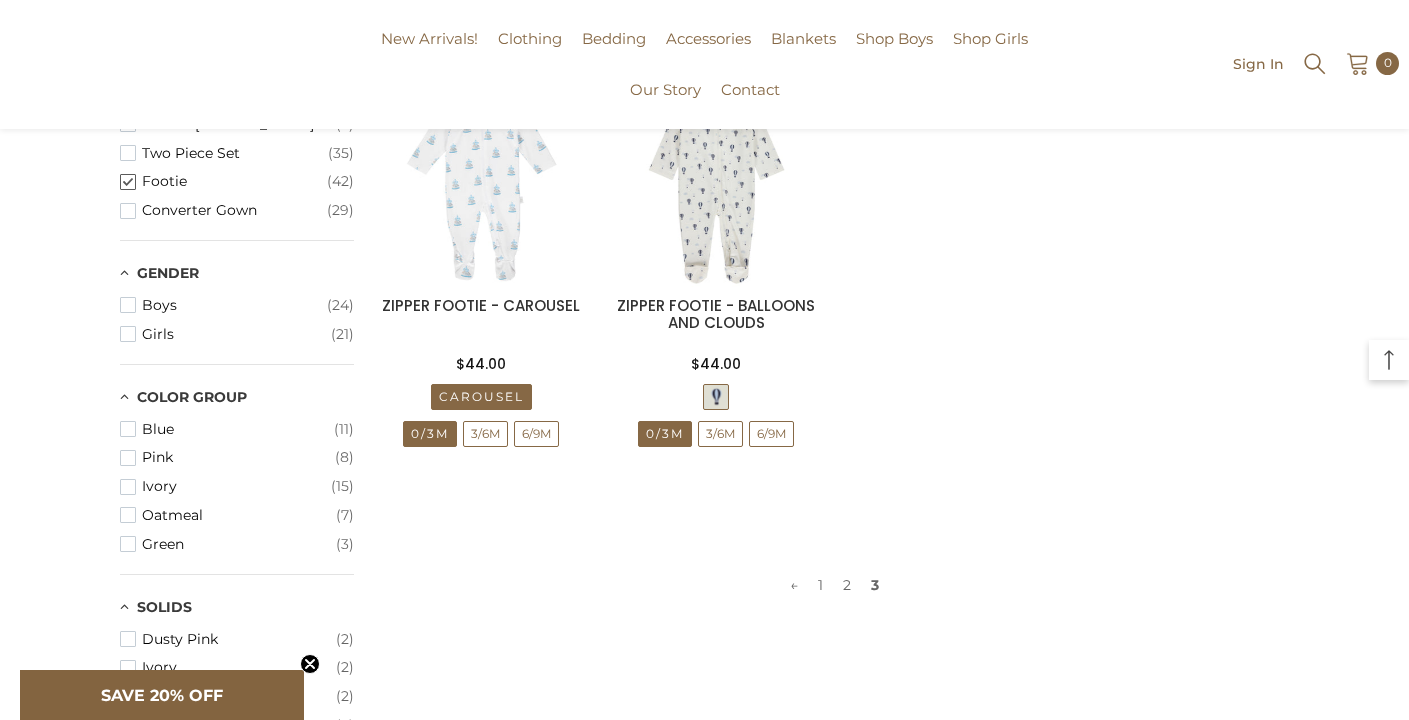 scroll, scrollTop: 320, scrollLeft: 0, axis: vertical 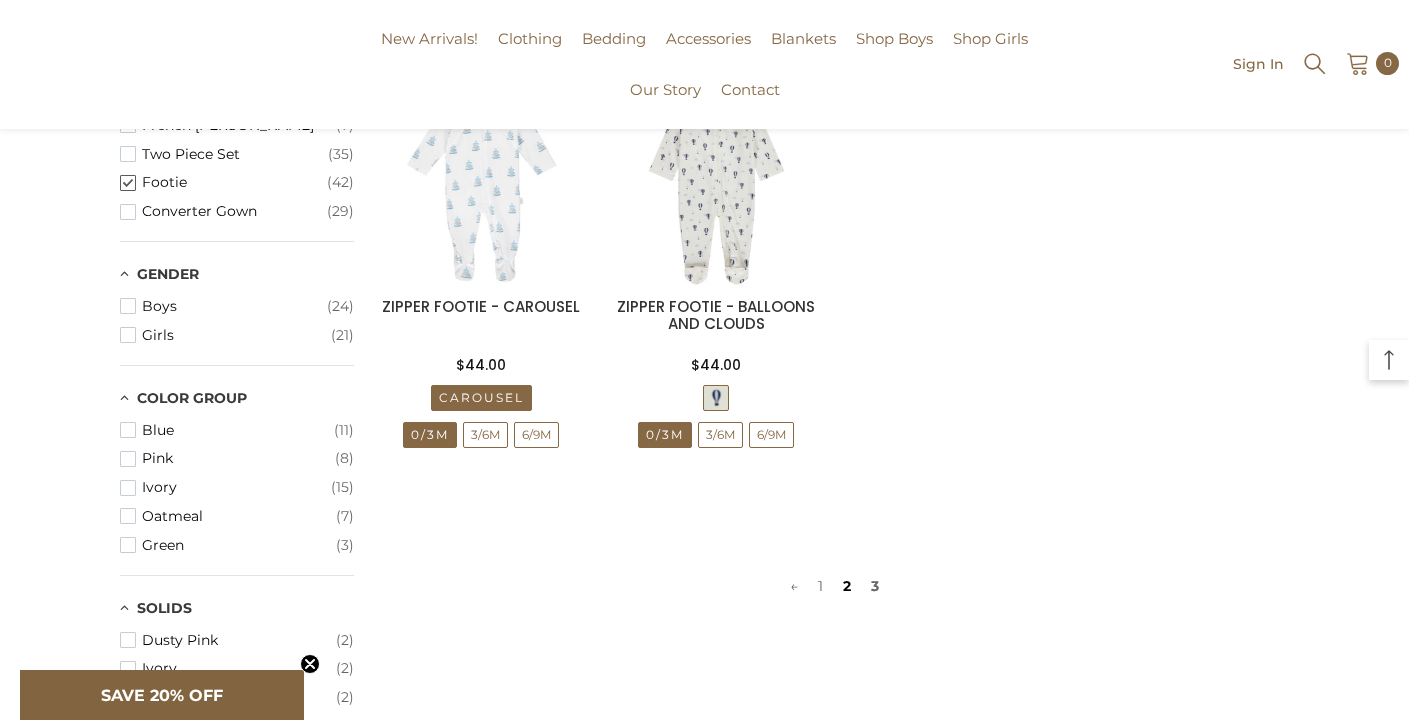 click on "2" at bounding box center [847, 586] 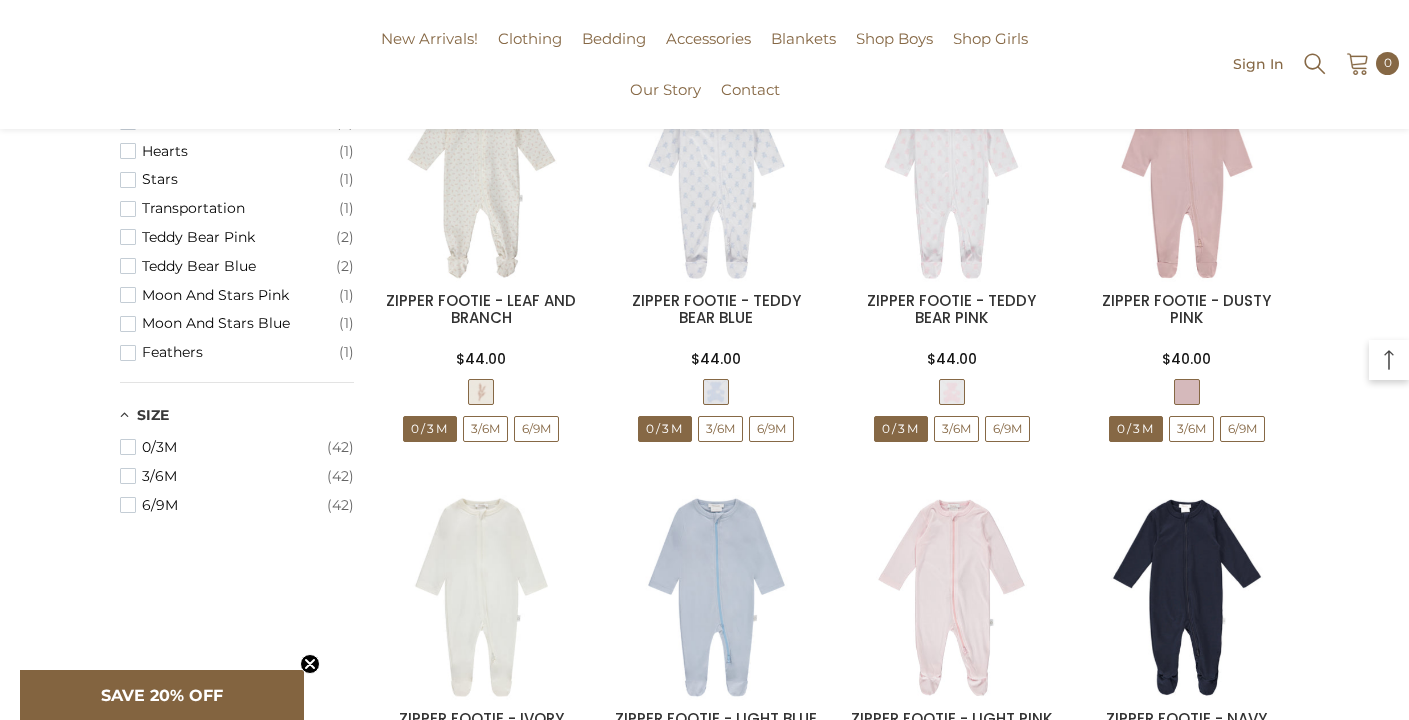 scroll, scrollTop: 2367, scrollLeft: 0, axis: vertical 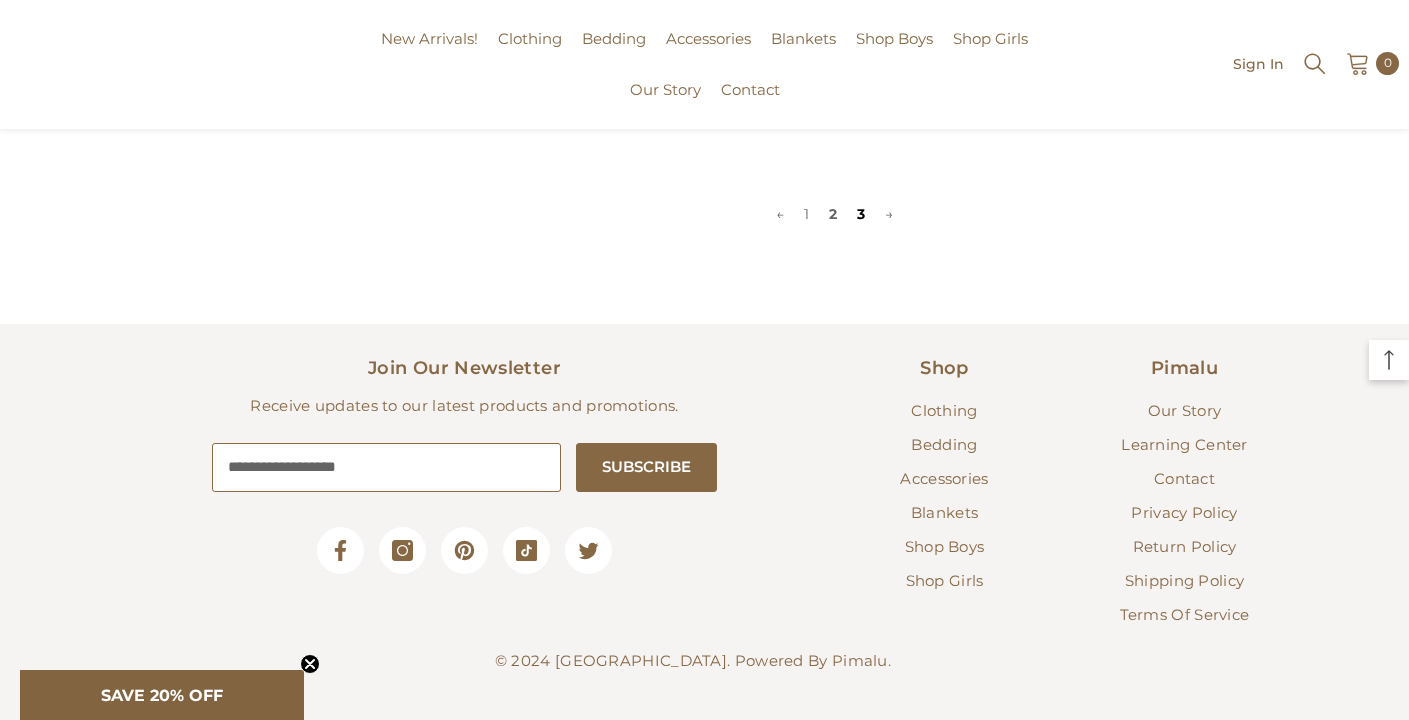 click on "3" at bounding box center [861, 214] 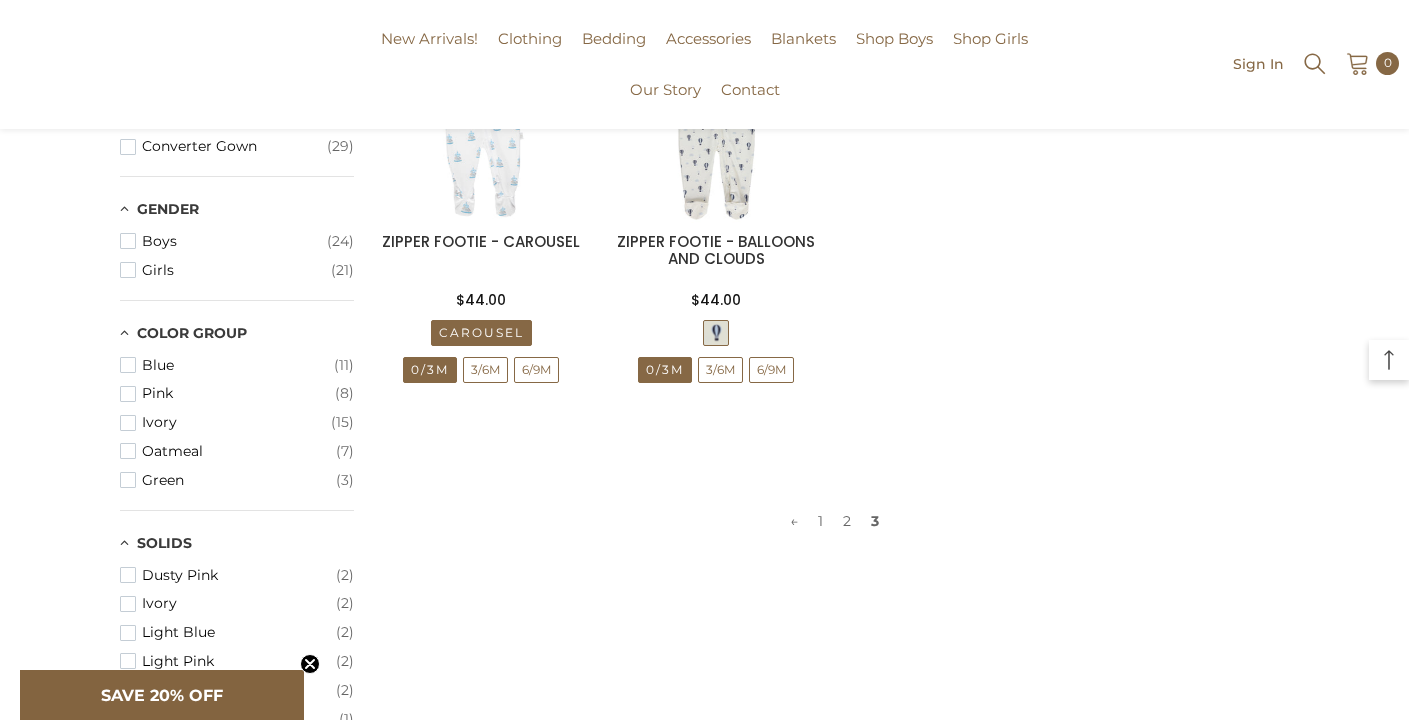 scroll, scrollTop: 286, scrollLeft: 0, axis: vertical 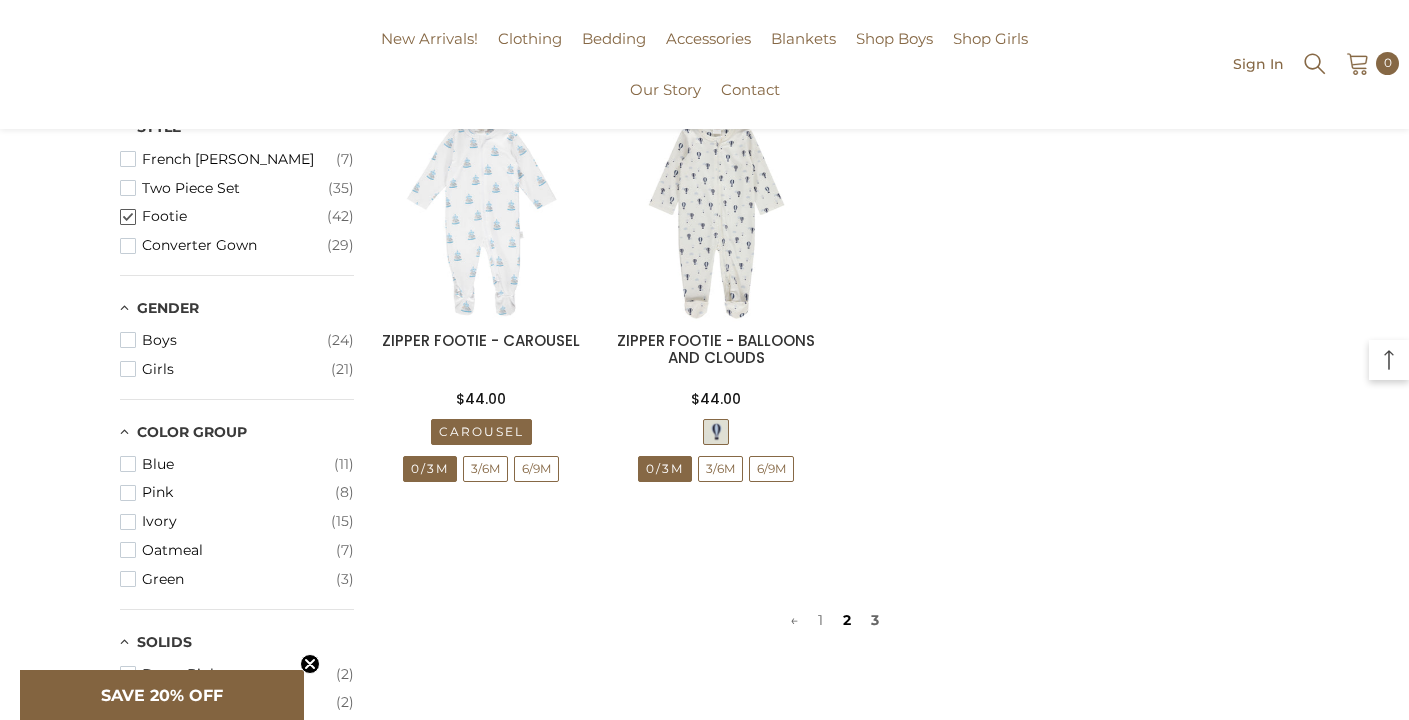 click on "2" at bounding box center [847, 620] 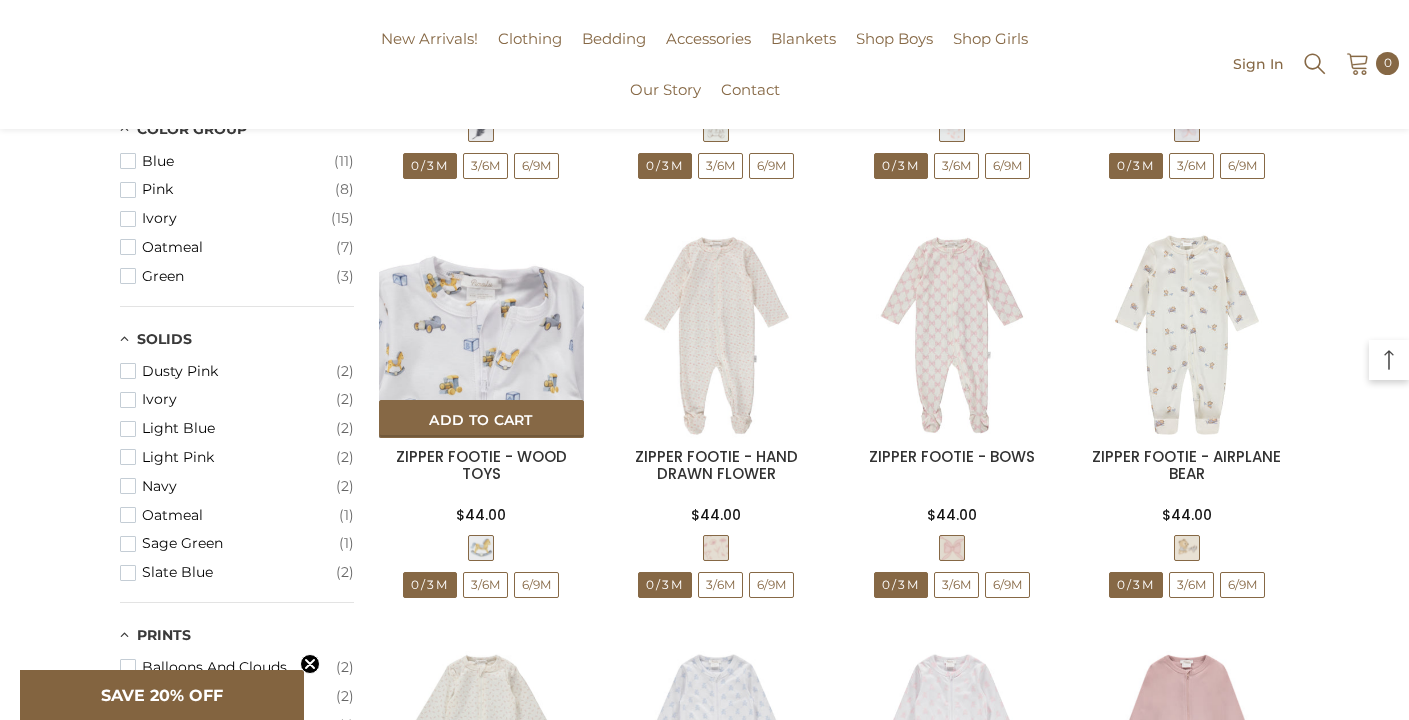 scroll, scrollTop: 590, scrollLeft: 0, axis: vertical 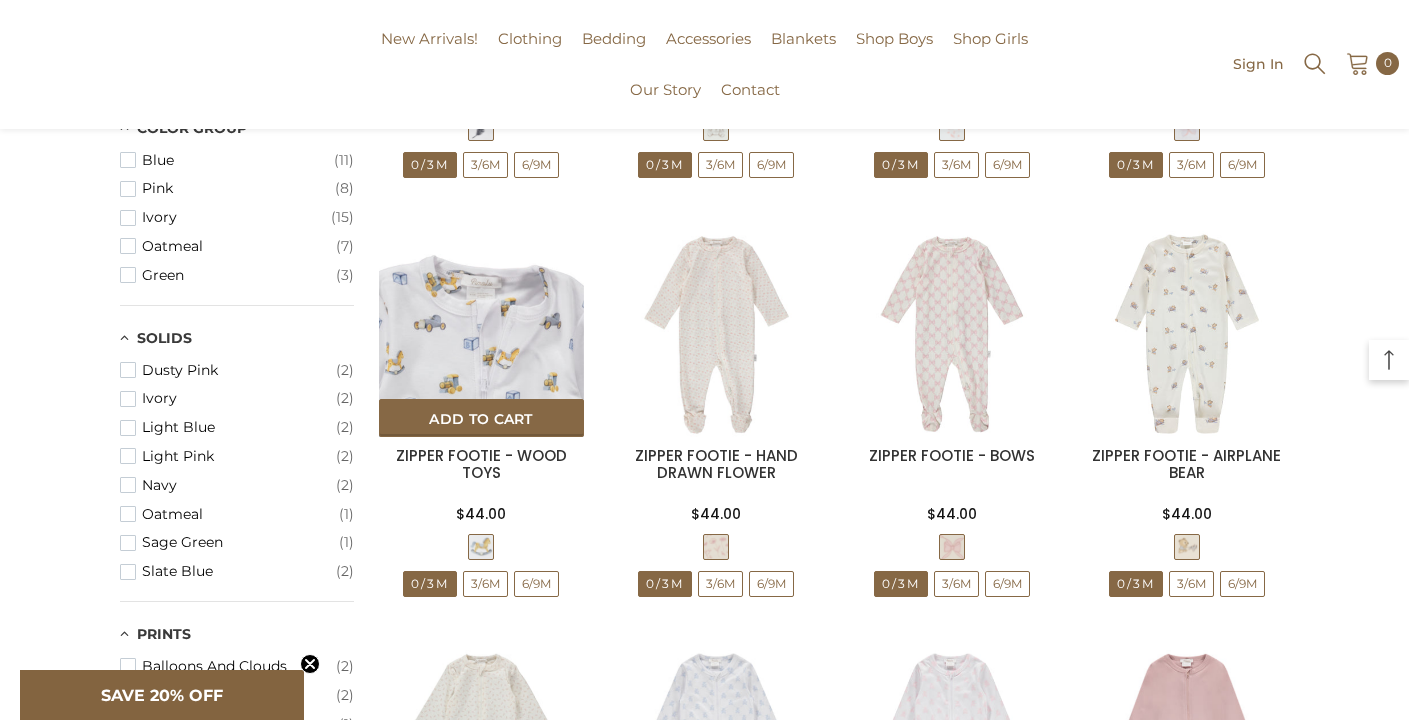 click at bounding box center (481, 333) 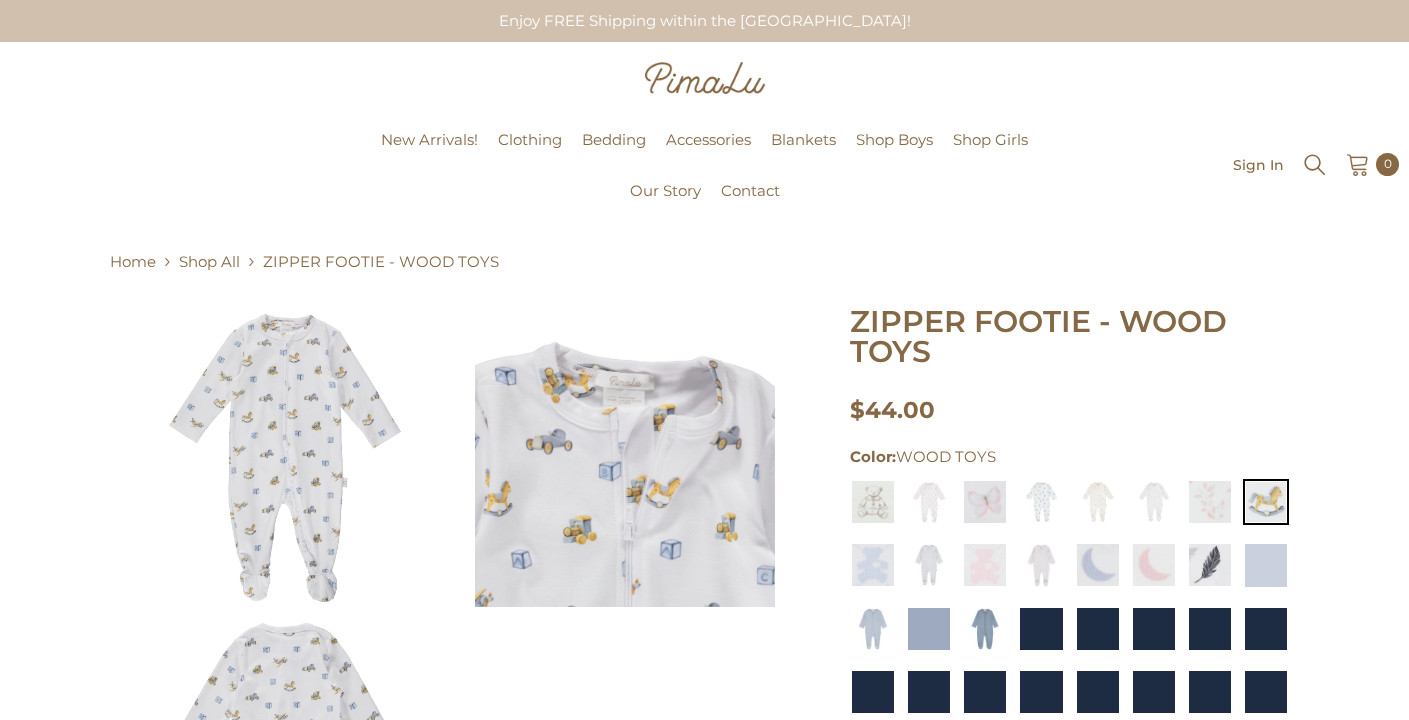 scroll, scrollTop: 0, scrollLeft: 0, axis: both 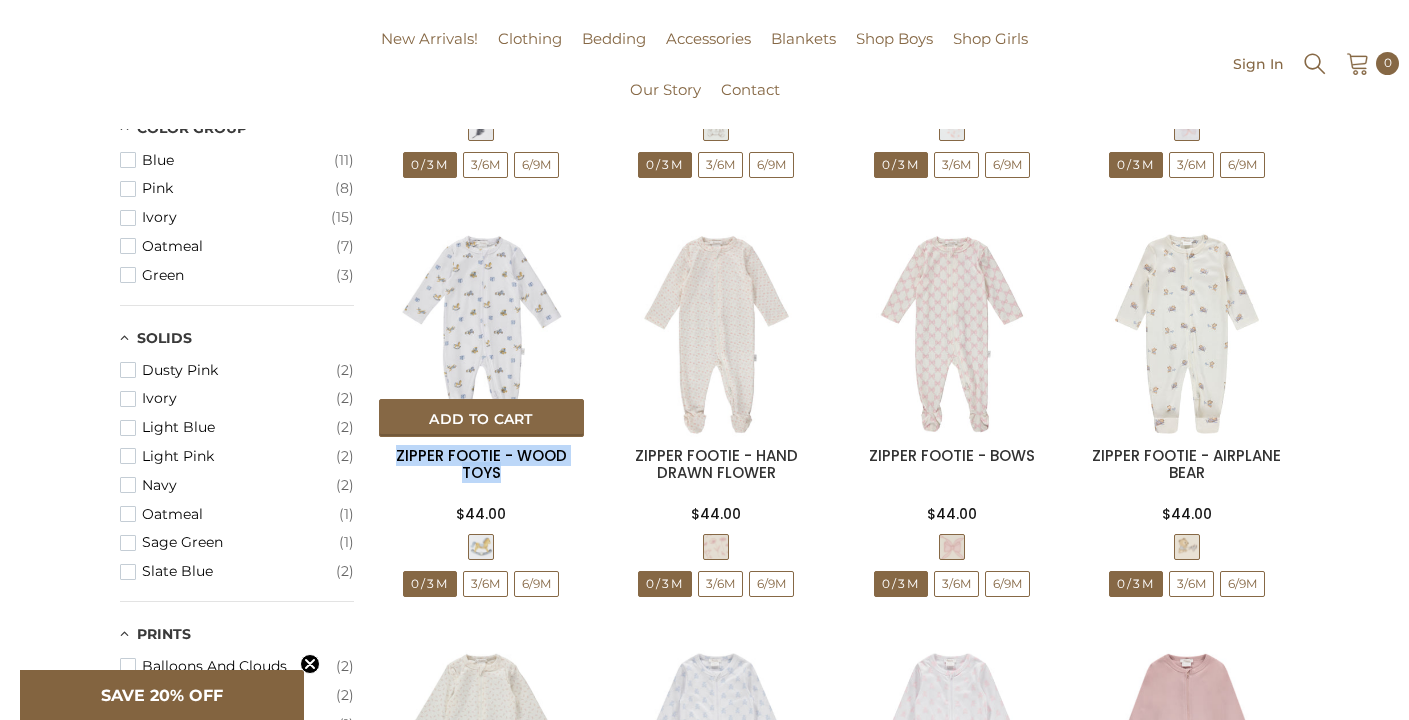 drag, startPoint x: 531, startPoint y: 484, endPoint x: 396, endPoint y: 456, distance: 137.87312 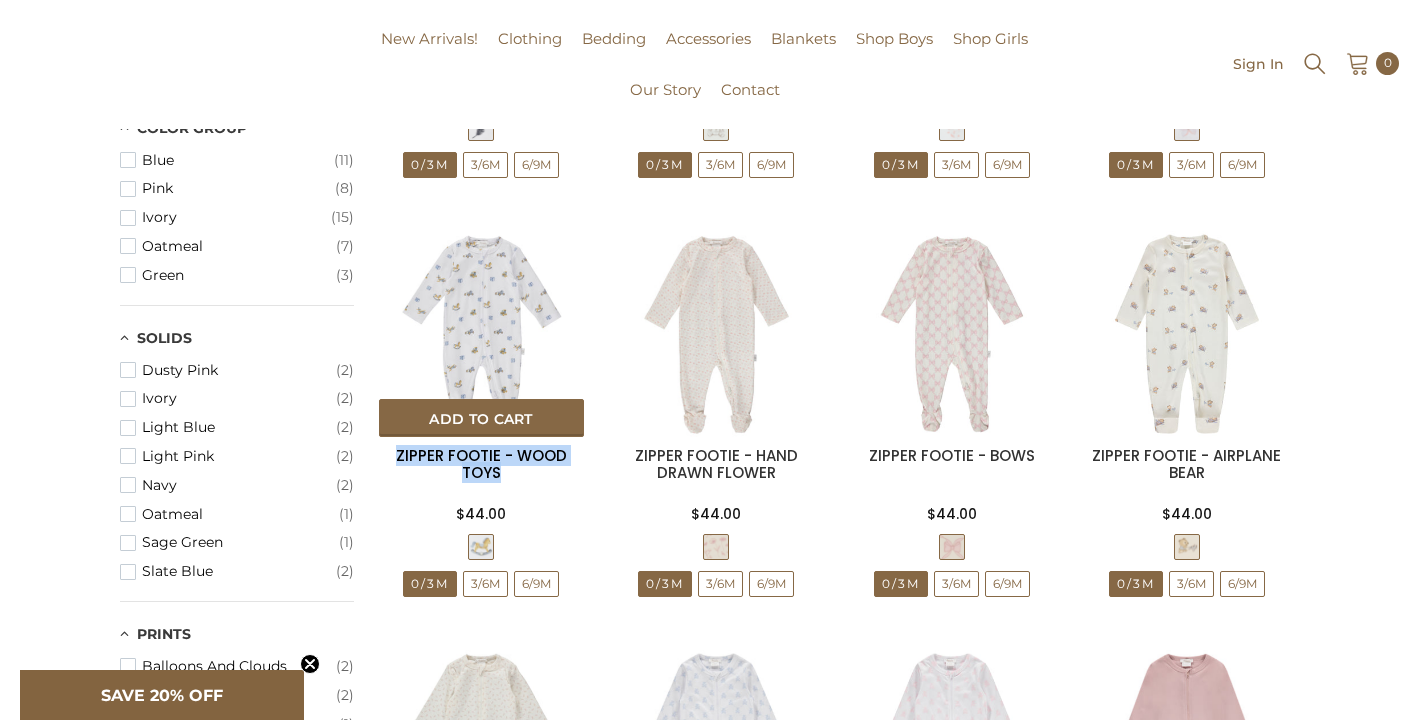 copy on "ZIPPER FOOTIE - WOOD TOYS" 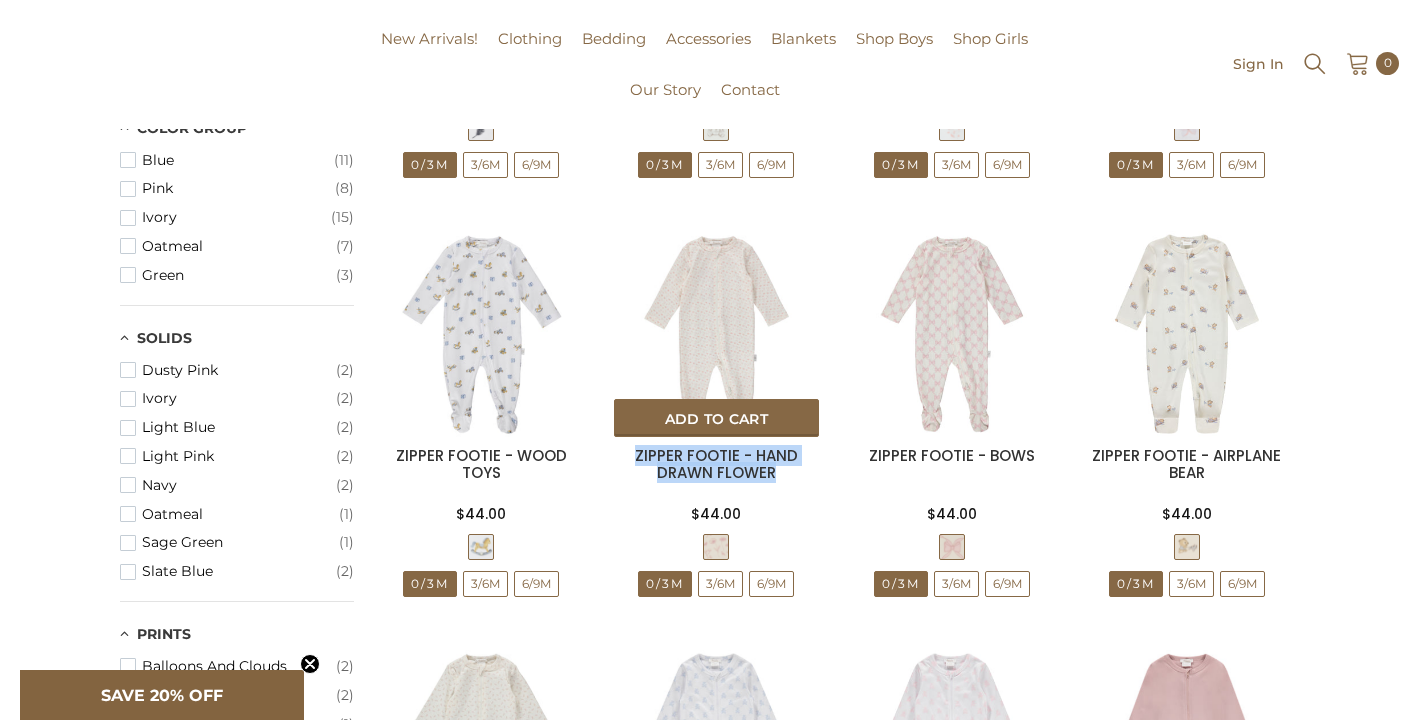 drag, startPoint x: 784, startPoint y: 473, endPoint x: 620, endPoint y: 455, distance: 164.98485 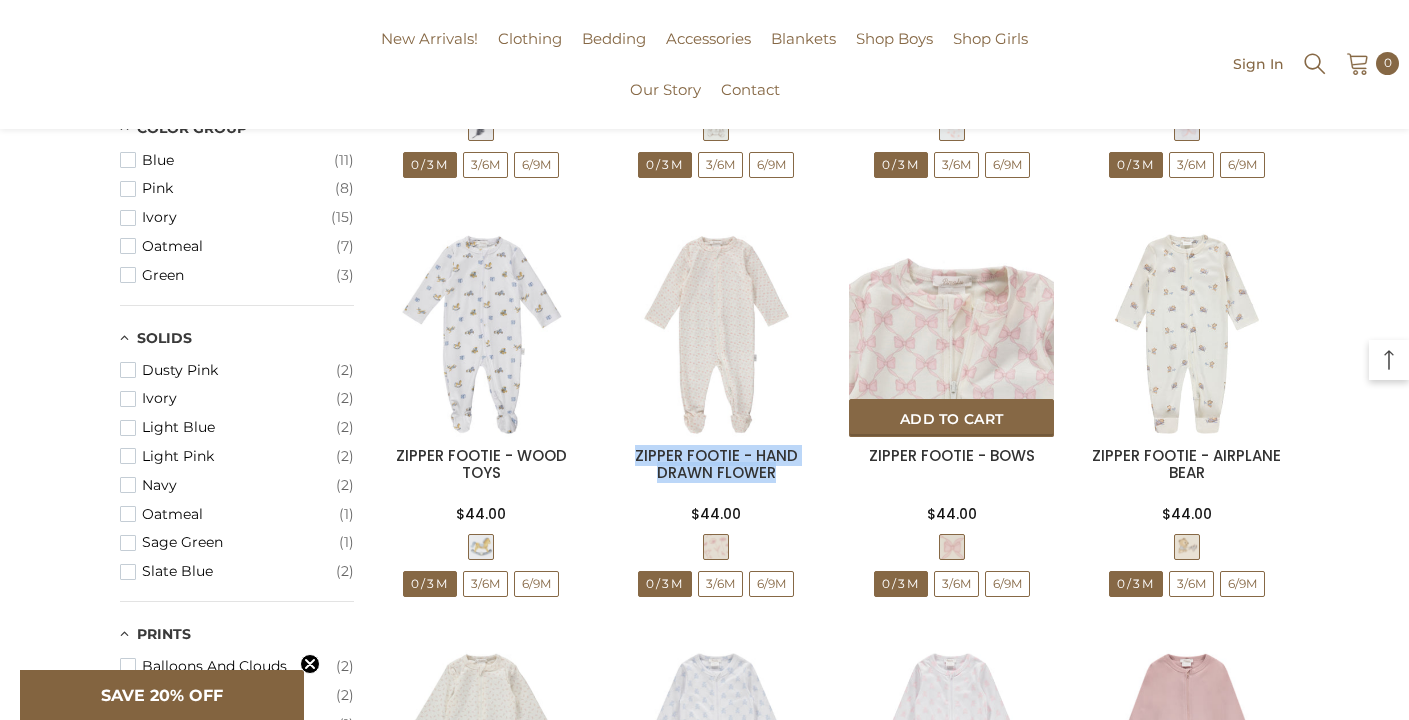 scroll, scrollTop: 667, scrollLeft: 0, axis: vertical 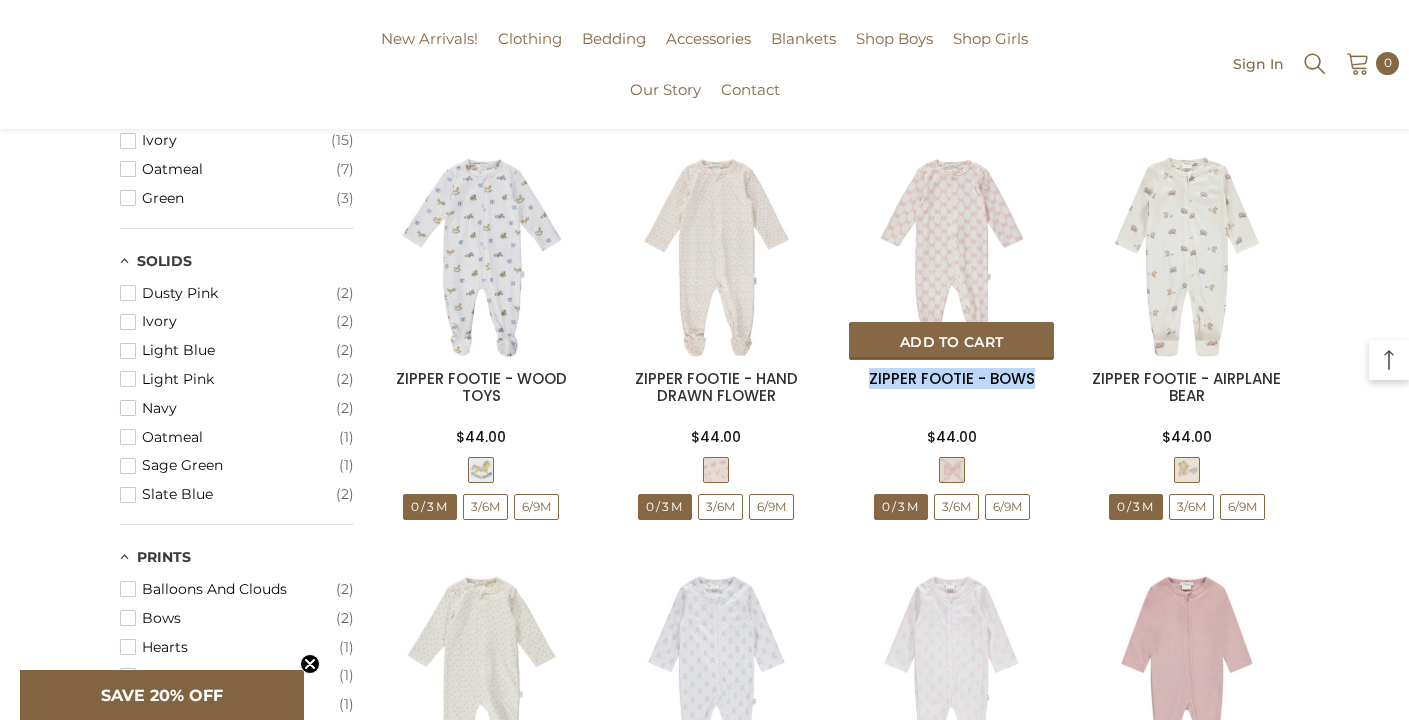drag, startPoint x: 1040, startPoint y: 375, endPoint x: 870, endPoint y: 375, distance: 170 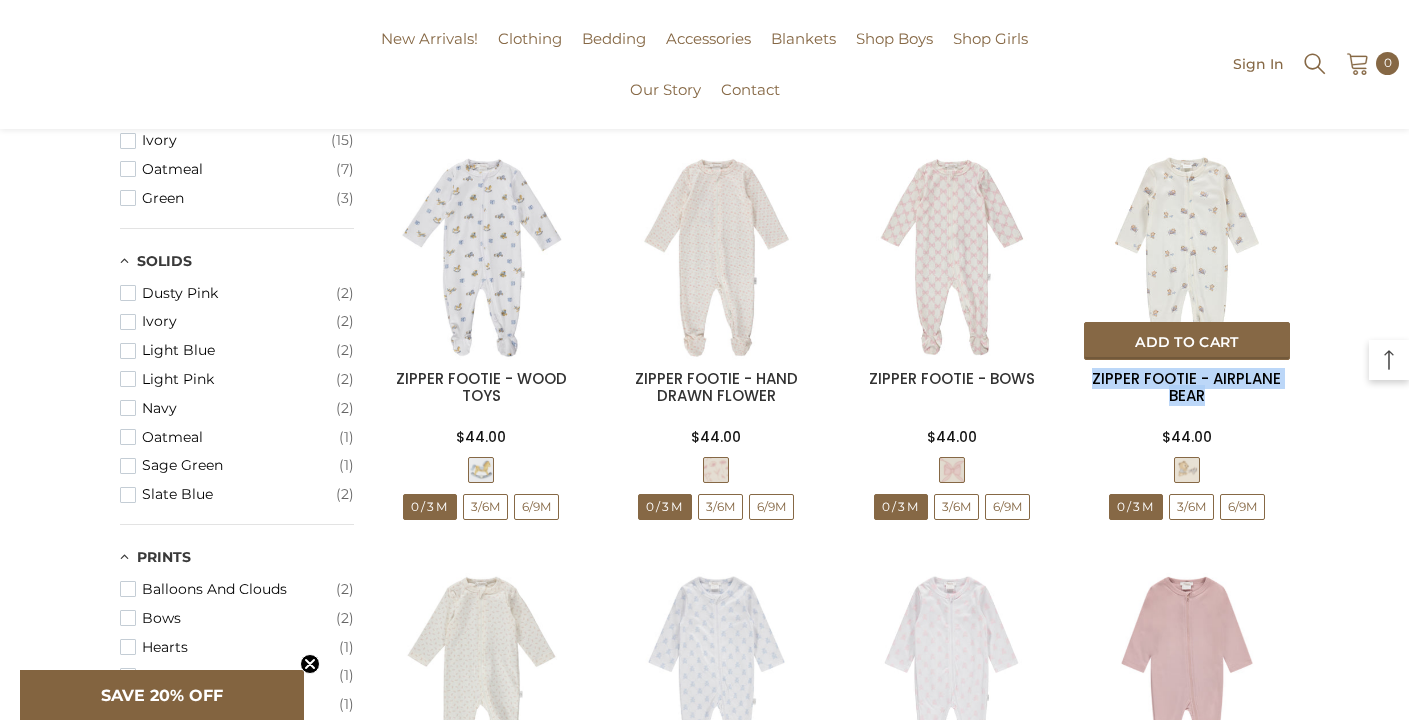drag, startPoint x: 1224, startPoint y: 402, endPoint x: 1095, endPoint y: 369, distance: 133.15405 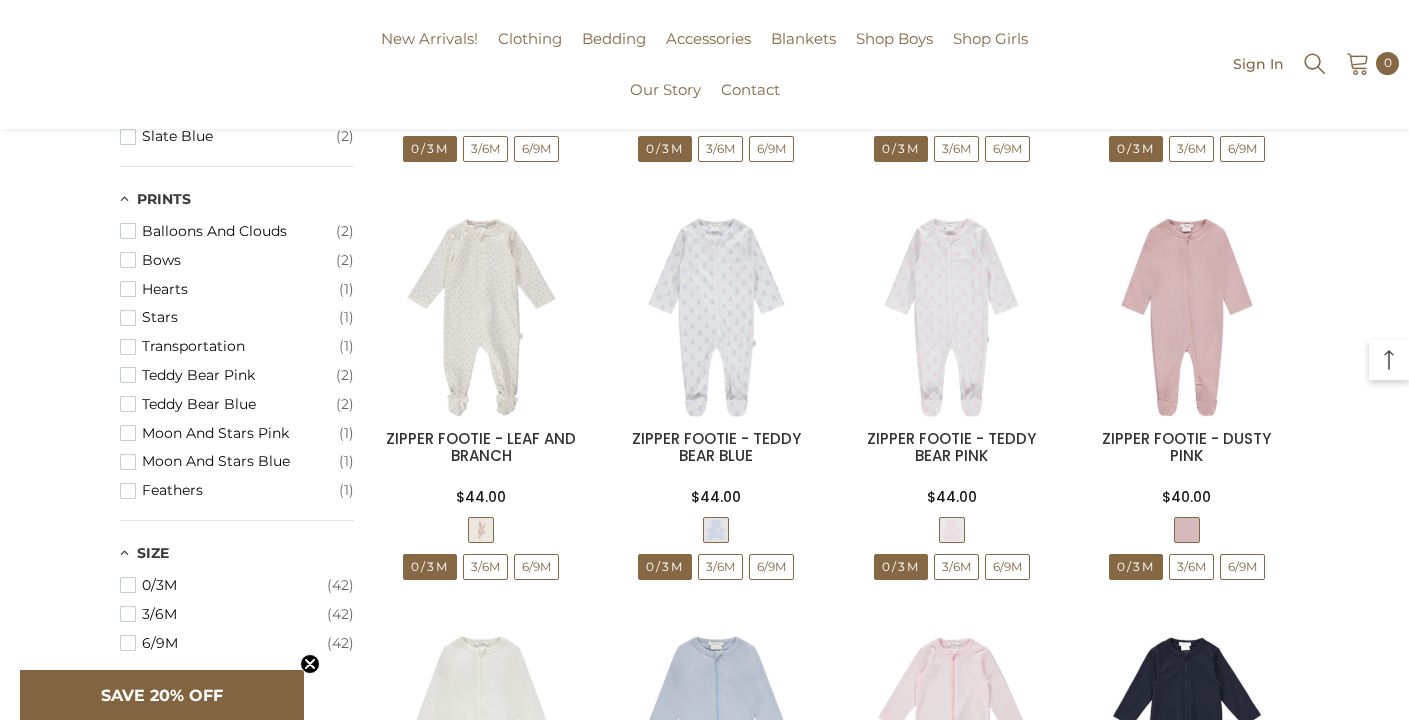 scroll, scrollTop: 1027, scrollLeft: 0, axis: vertical 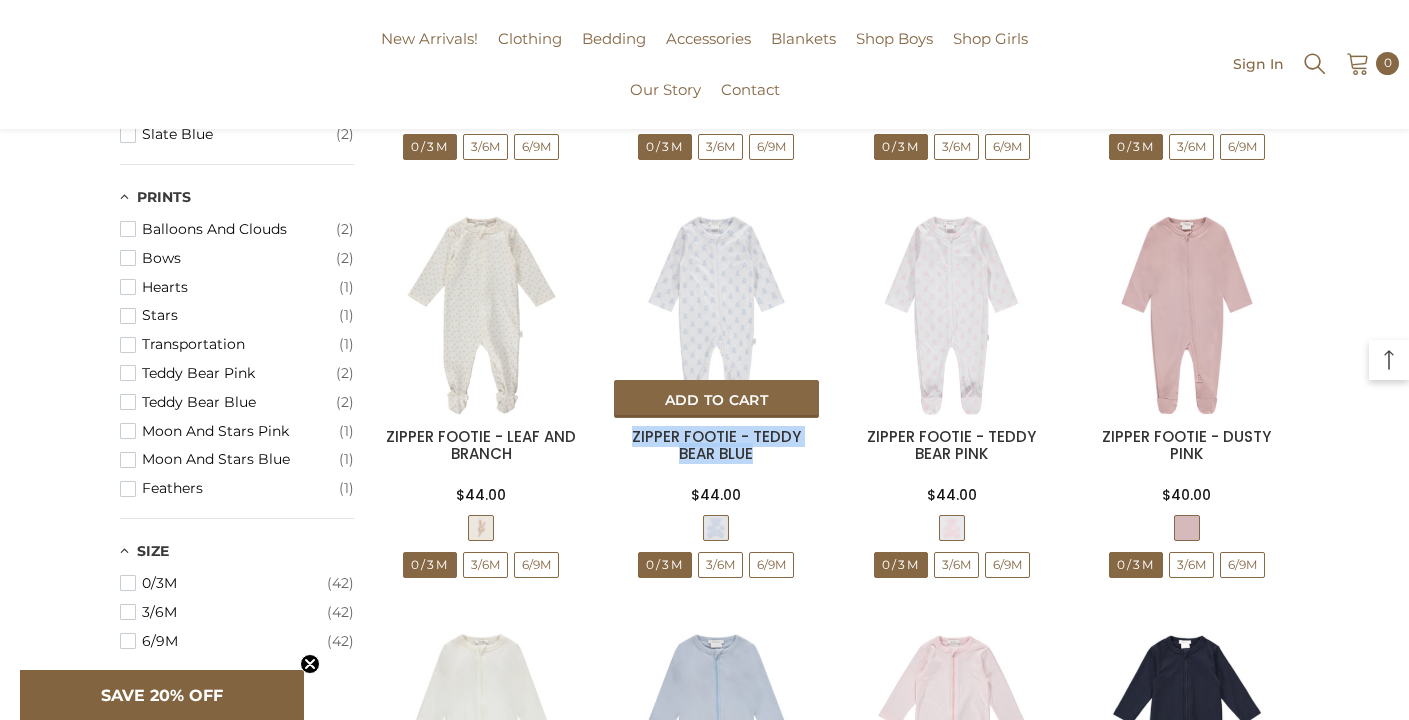 drag, startPoint x: 774, startPoint y: 457, endPoint x: 614, endPoint y: 434, distance: 161.64467 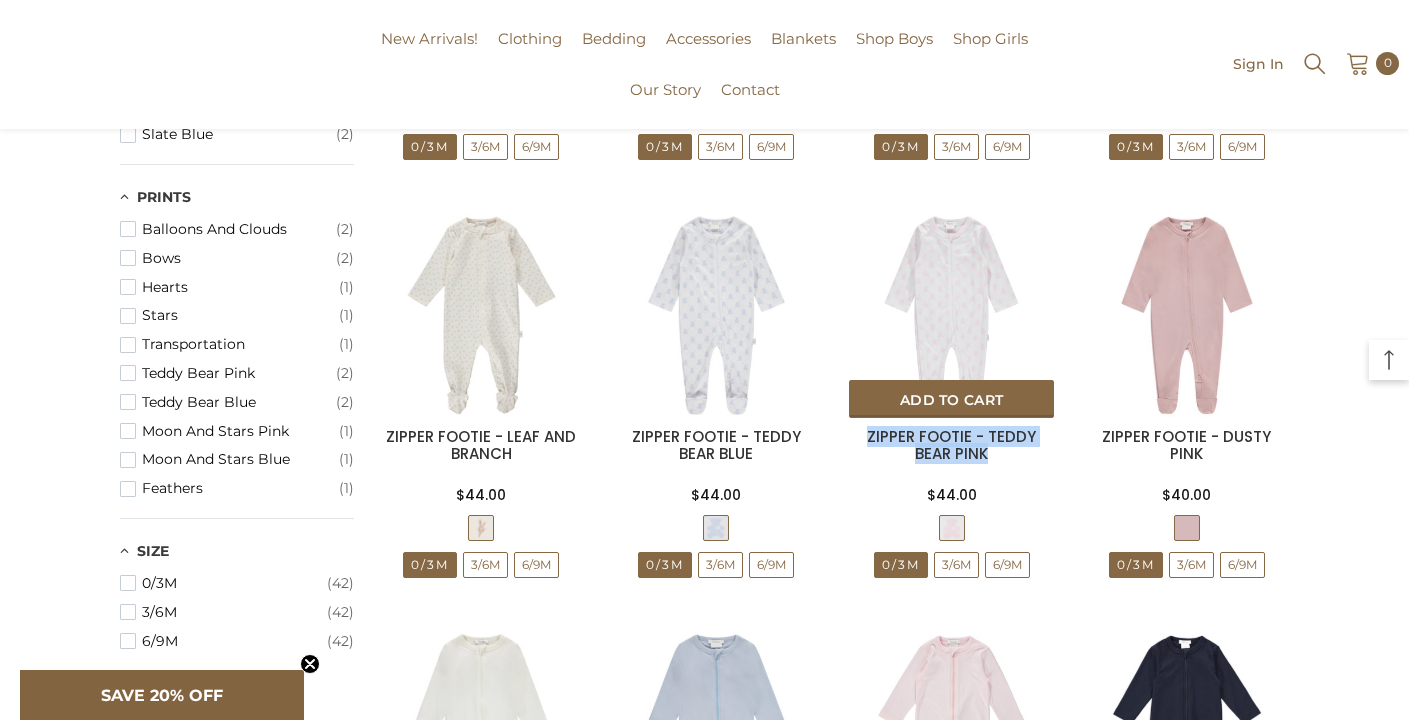 drag, startPoint x: 991, startPoint y: 456, endPoint x: 855, endPoint y: 440, distance: 136.93794 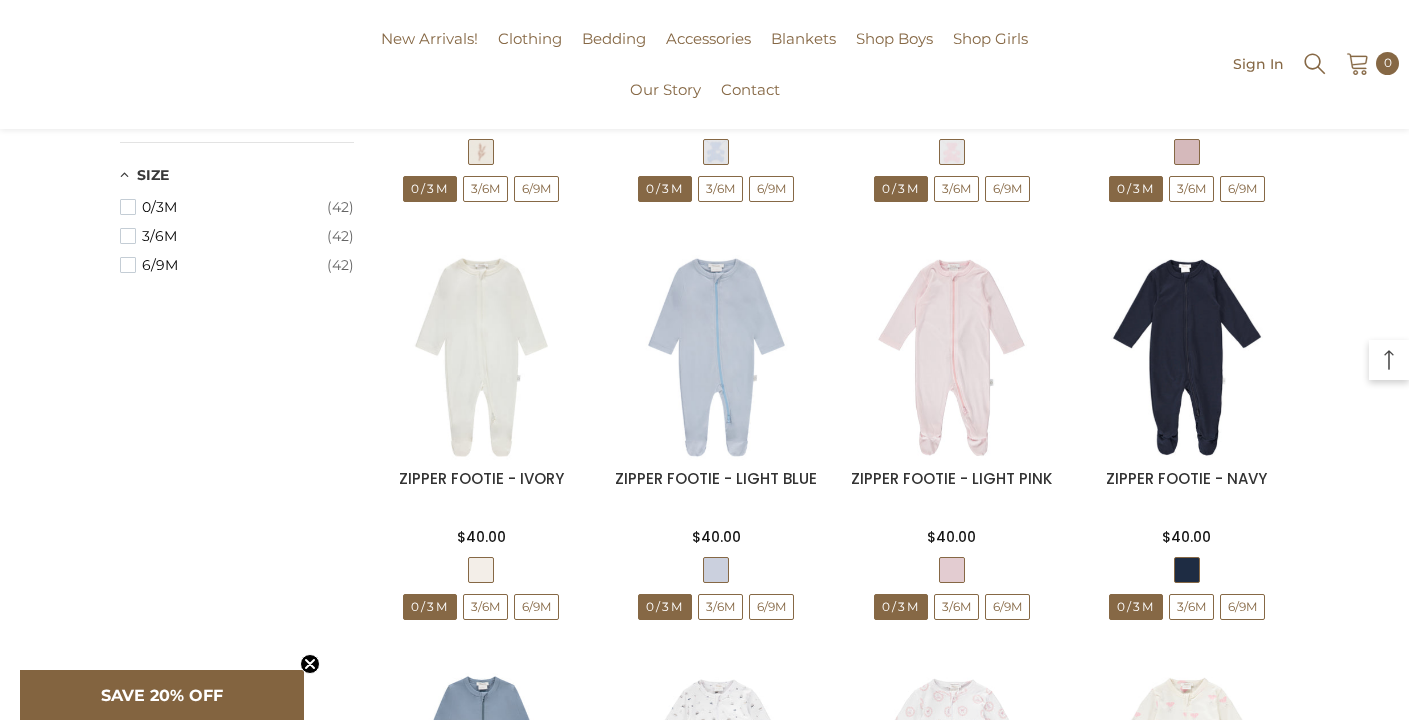 scroll, scrollTop: 1404, scrollLeft: 0, axis: vertical 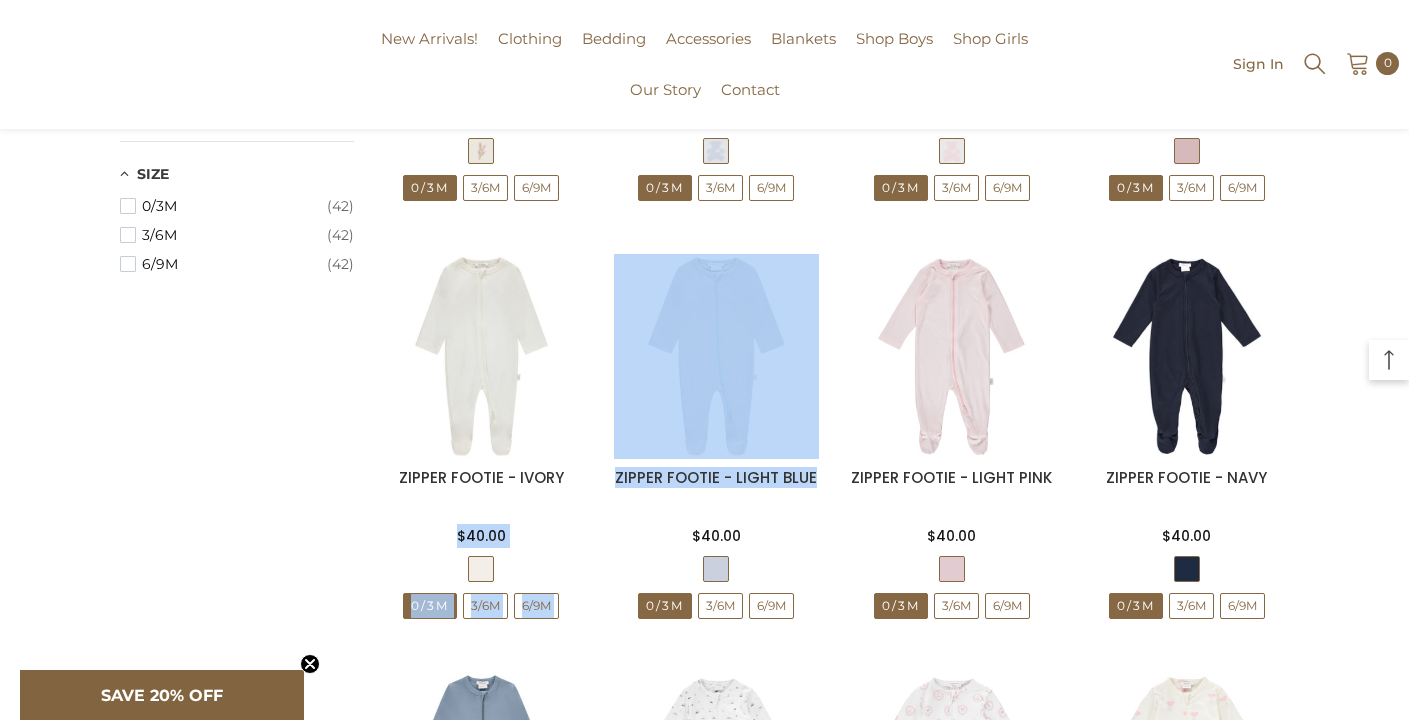 drag, startPoint x: 817, startPoint y: 479, endPoint x: 597, endPoint y: 479, distance: 220 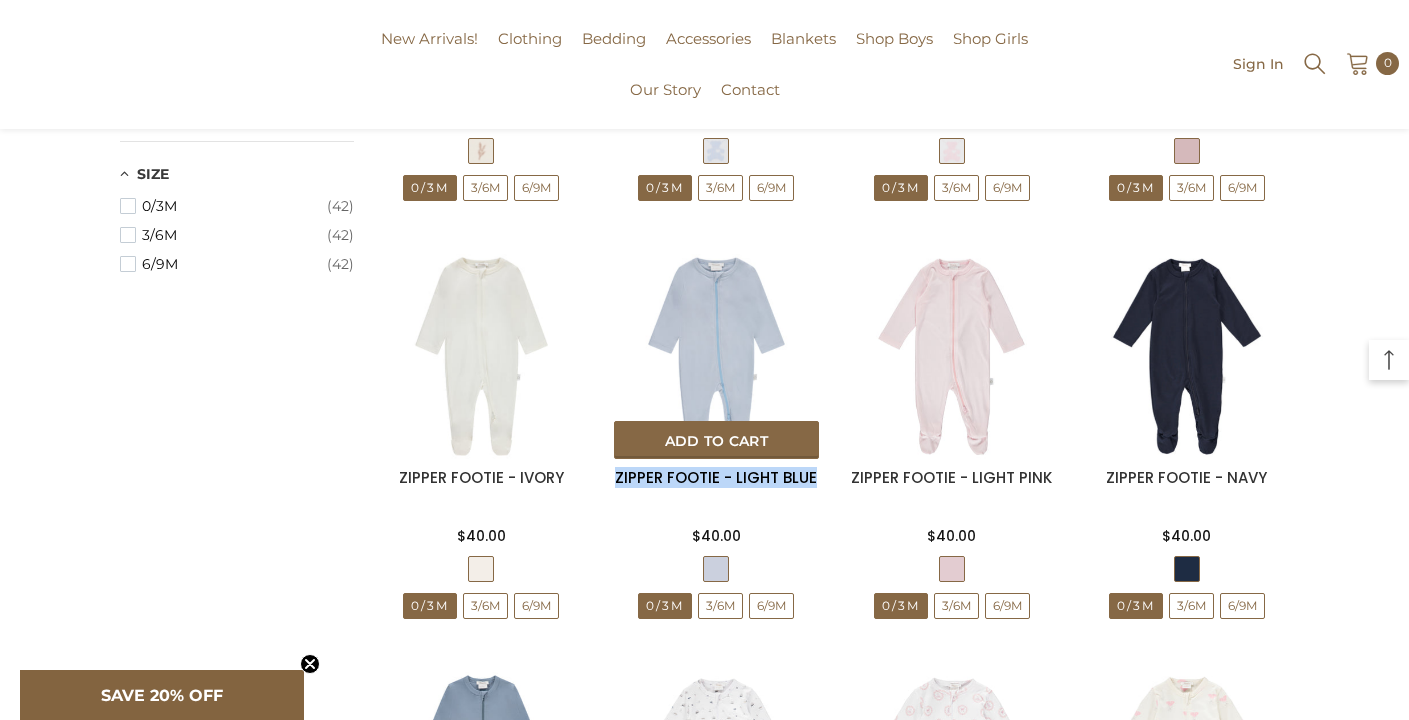 drag, startPoint x: 822, startPoint y: 479, endPoint x: 616, endPoint y: 479, distance: 206 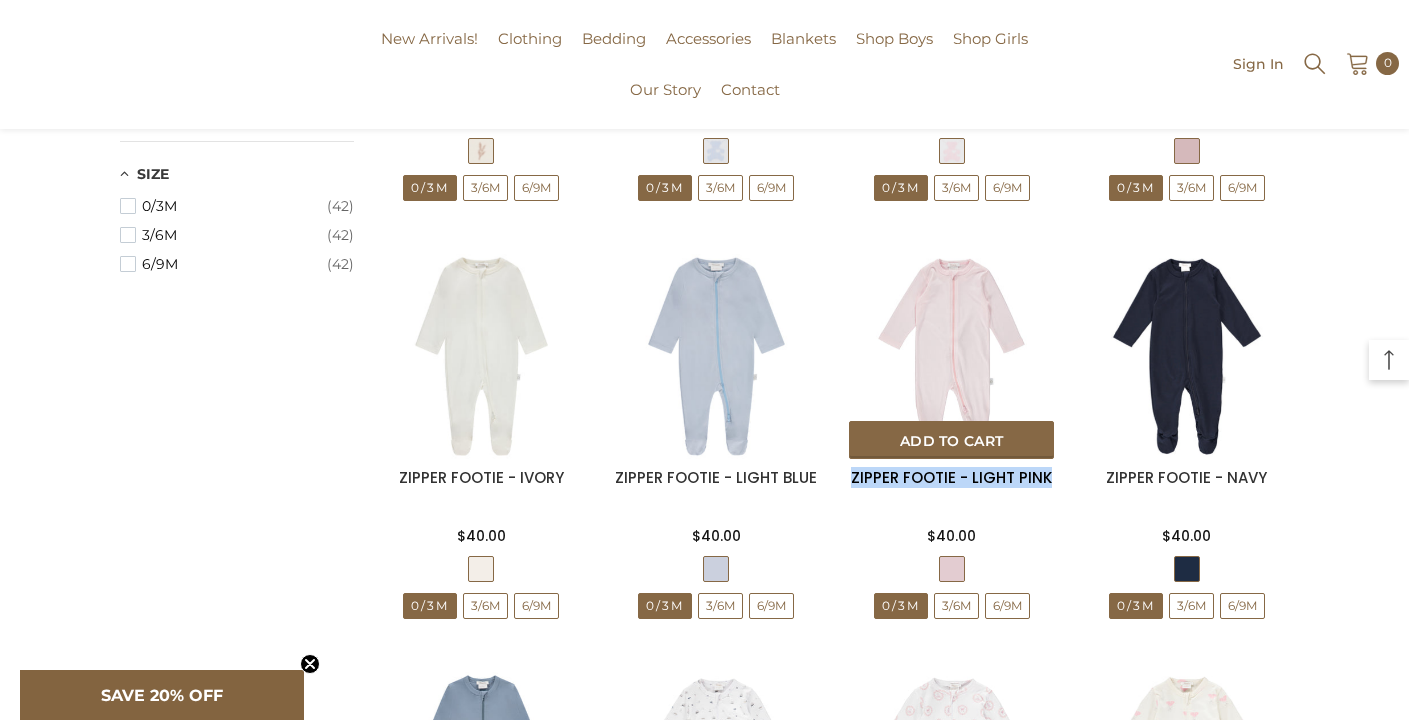 drag, startPoint x: 1053, startPoint y: 475, endPoint x: 852, endPoint y: 475, distance: 201 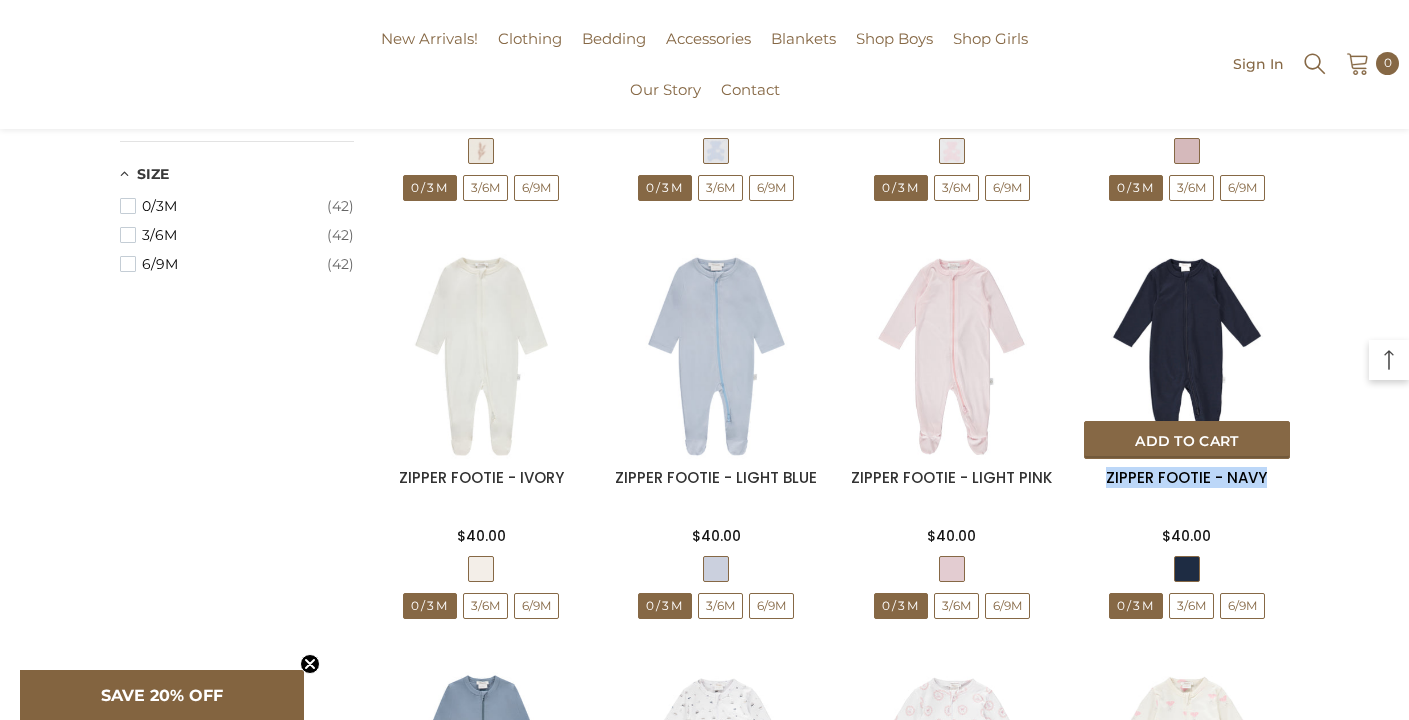 drag, startPoint x: 1271, startPoint y: 475, endPoint x: 1108, endPoint y: 473, distance: 163.01227 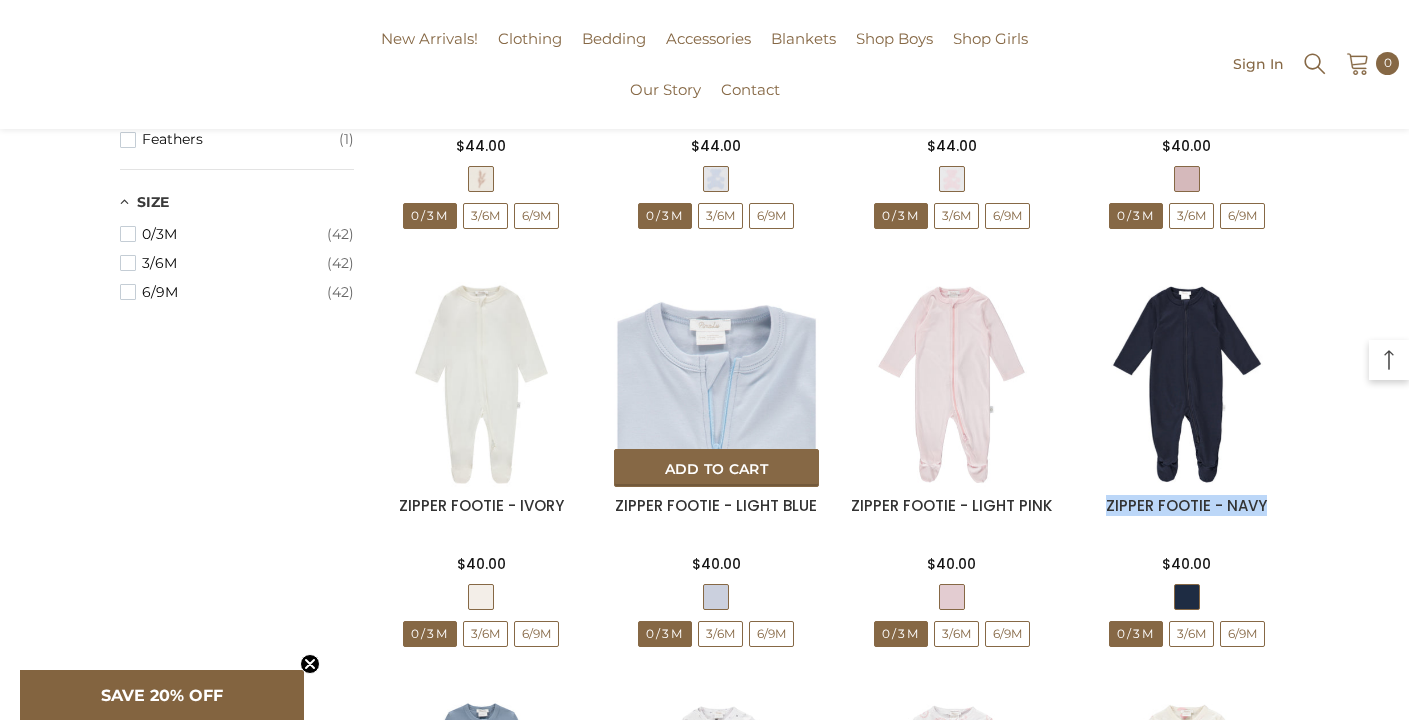 scroll, scrollTop: 1309, scrollLeft: 0, axis: vertical 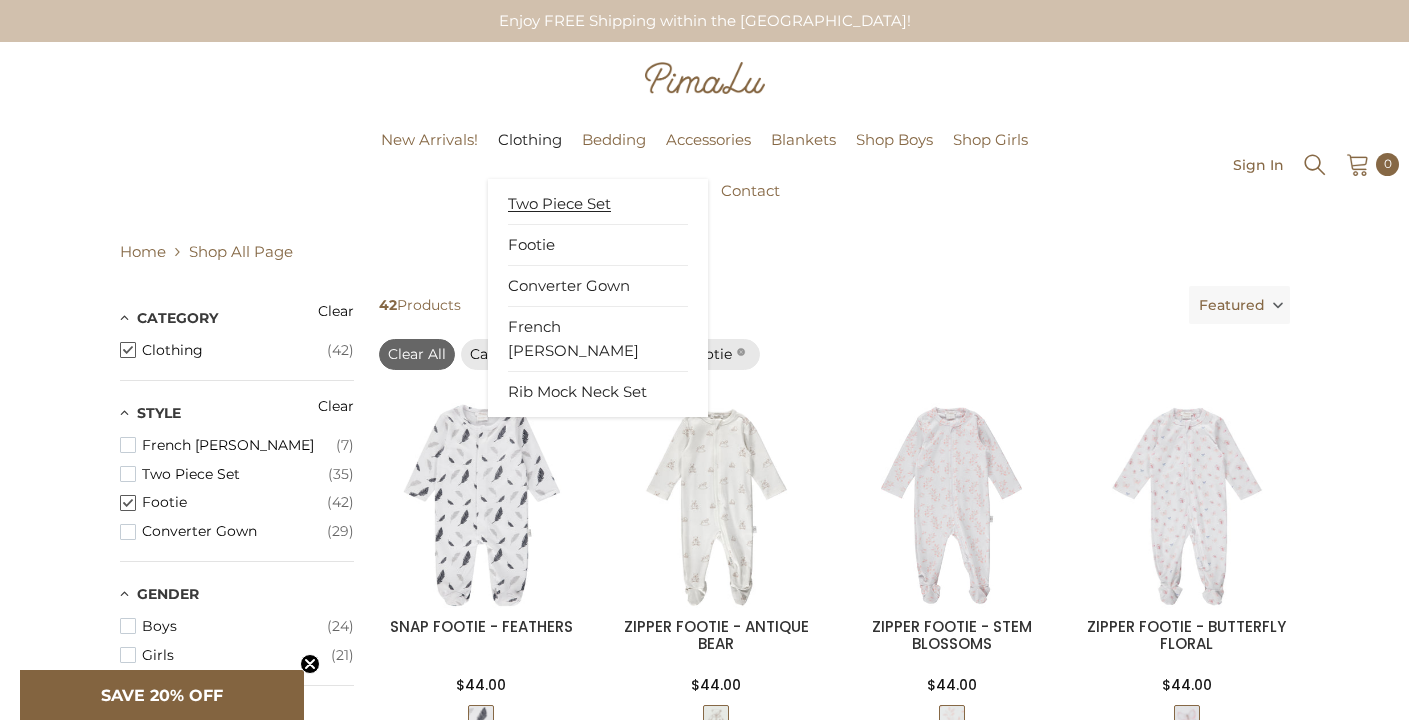click on "Two Piece Set" at bounding box center [559, 204] 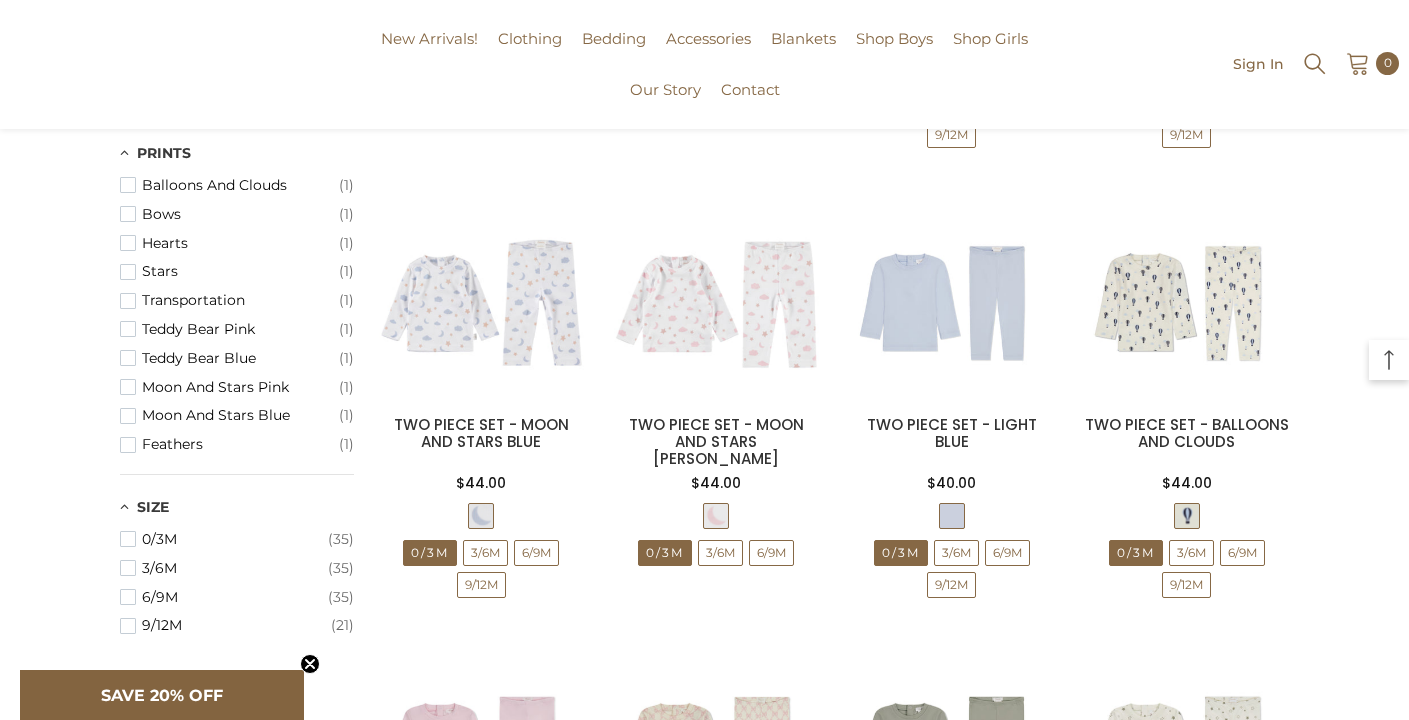 scroll, scrollTop: 1069, scrollLeft: 0, axis: vertical 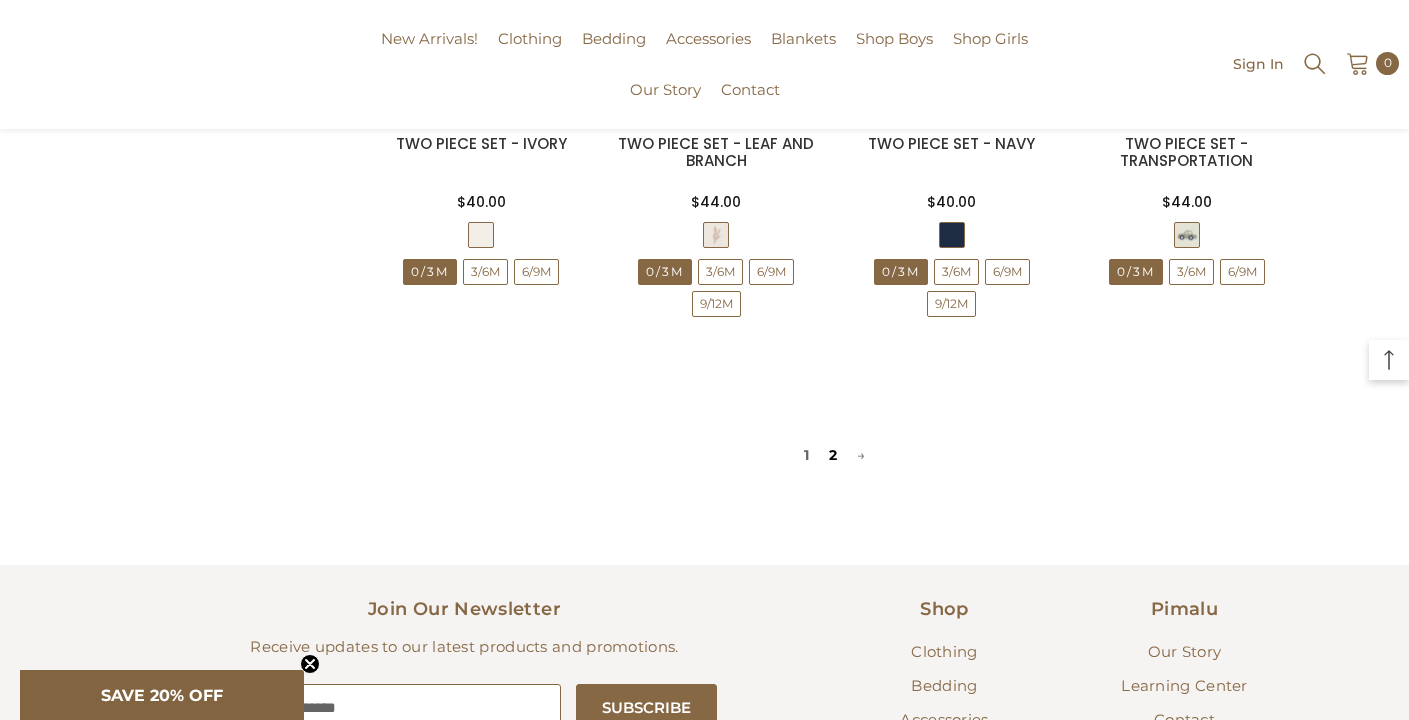 click on "2" at bounding box center (833, 455) 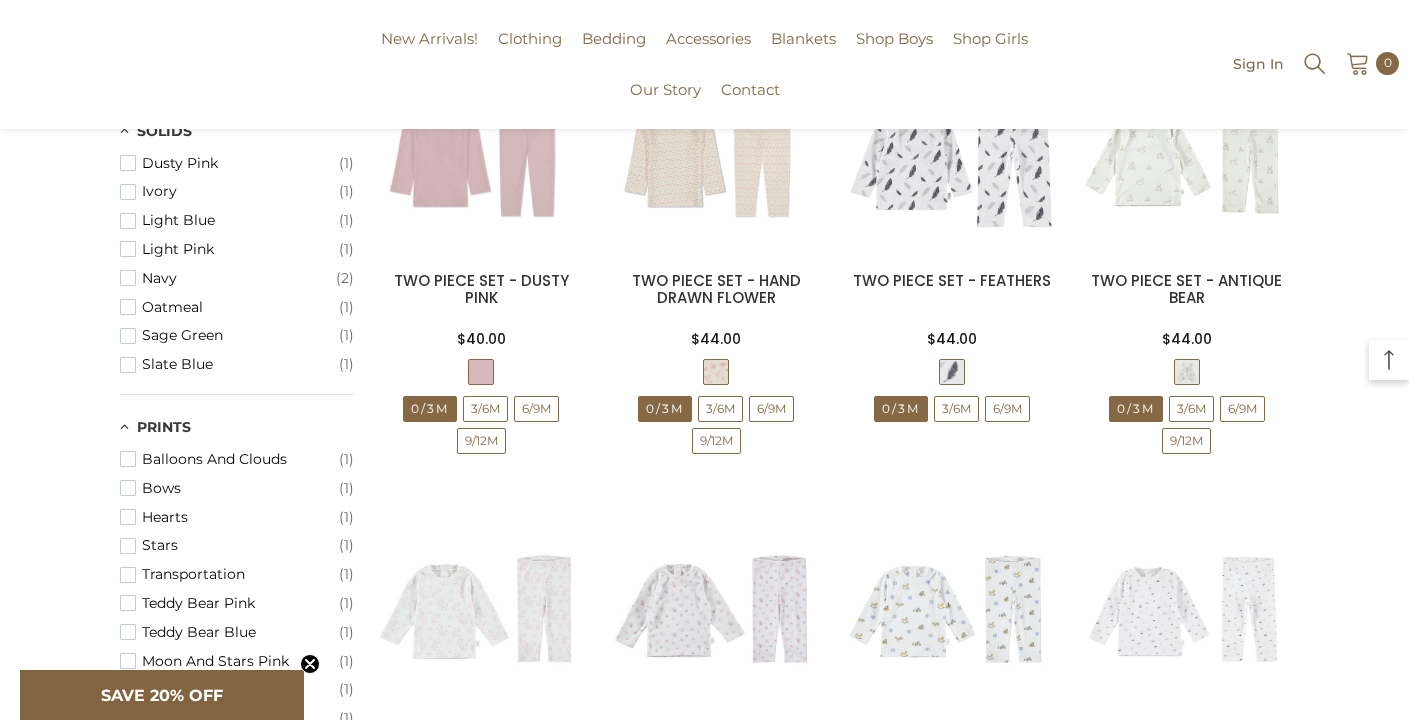 scroll, scrollTop: 709, scrollLeft: 0, axis: vertical 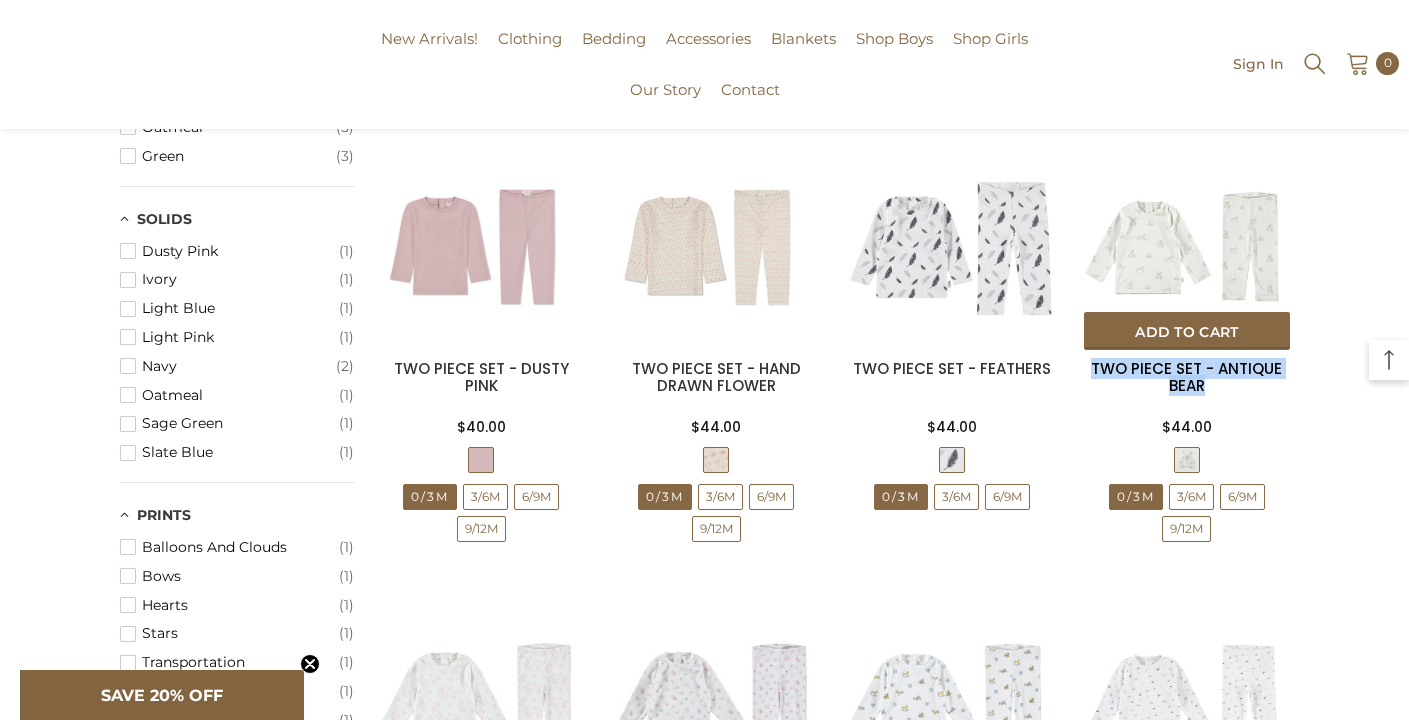 drag, startPoint x: 1208, startPoint y: 393, endPoint x: 1092, endPoint y: 366, distance: 119.1008 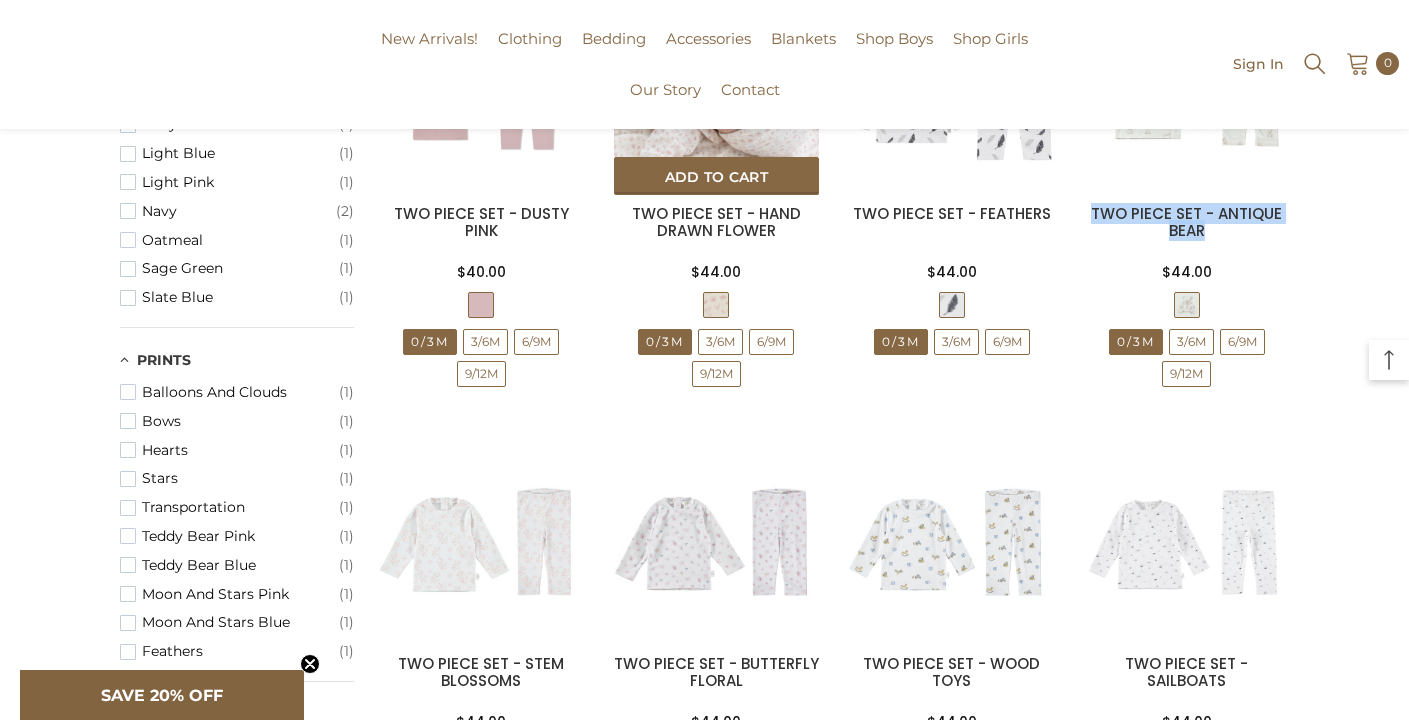 scroll, scrollTop: 865, scrollLeft: 0, axis: vertical 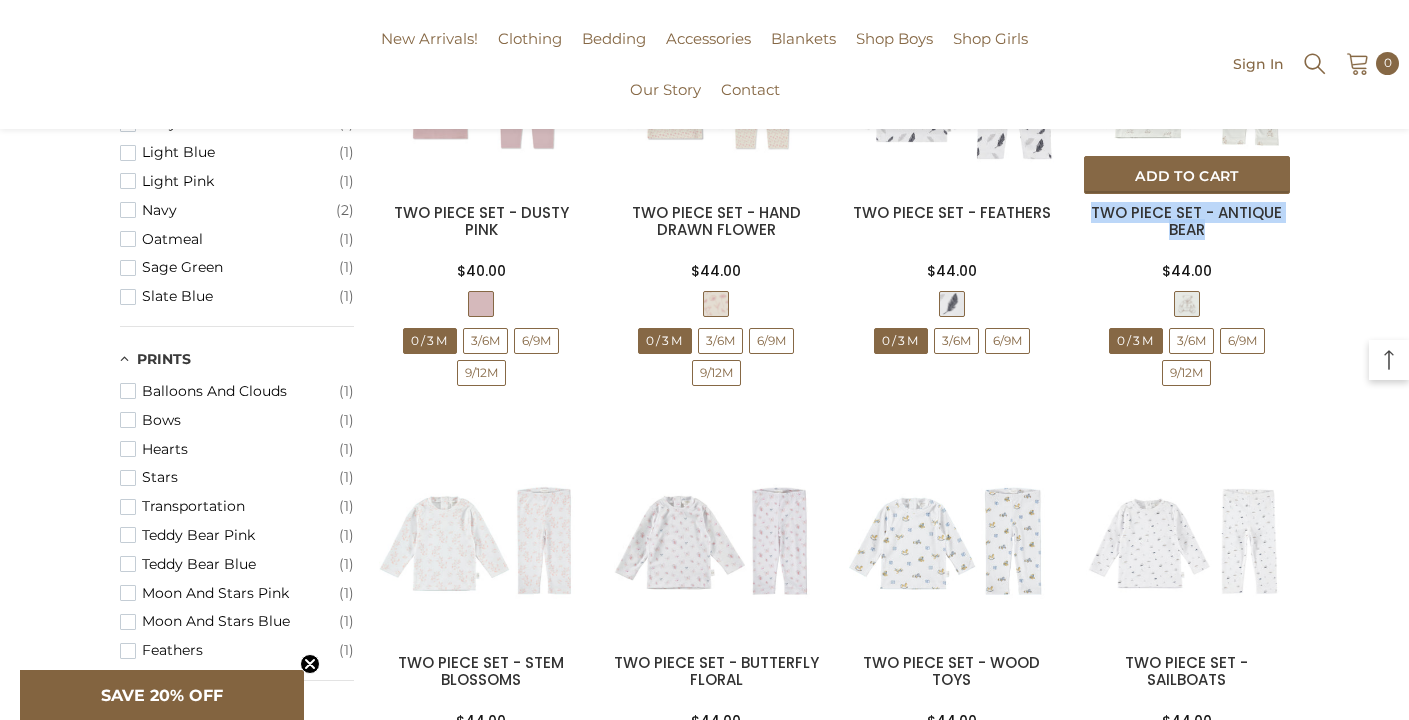 copy on "TWO PIECE SET - ANTIQUE BEAR" 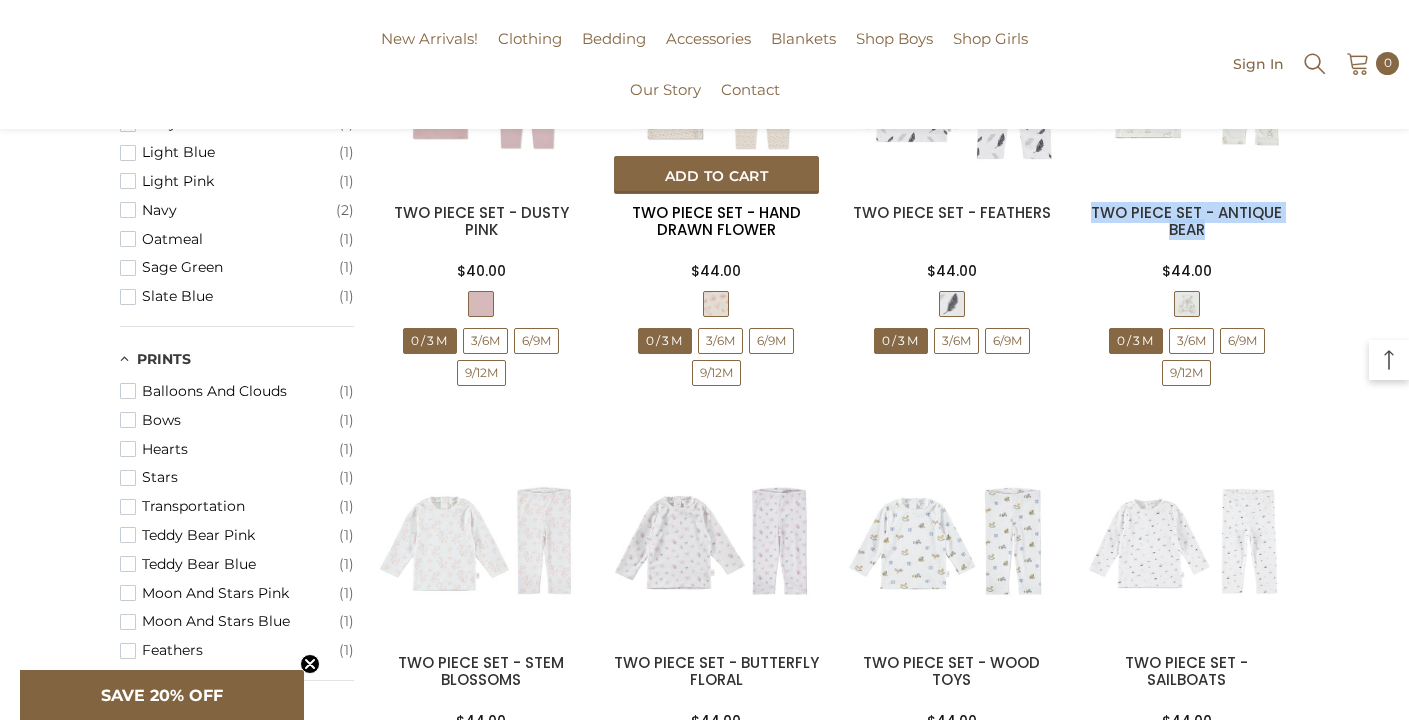 scroll, scrollTop: 1024, scrollLeft: 0, axis: vertical 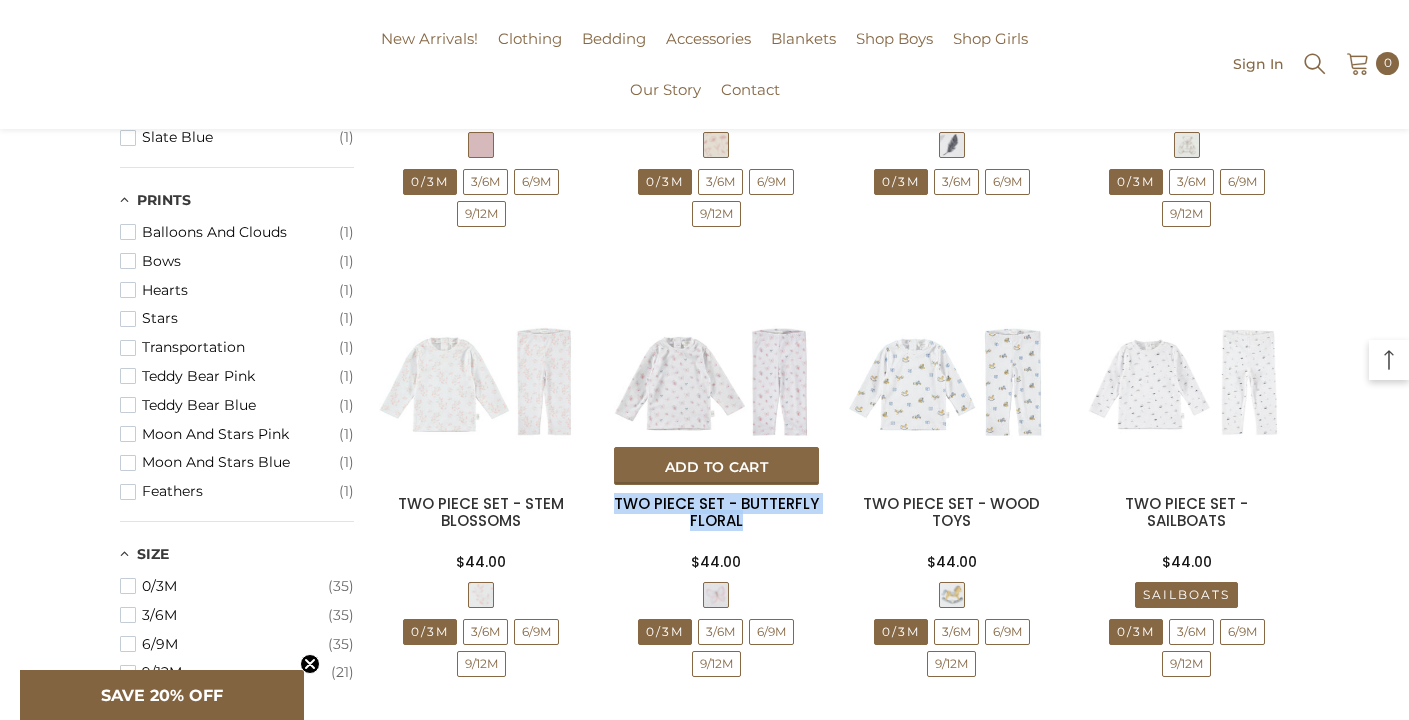 drag, startPoint x: 779, startPoint y: 524, endPoint x: 616, endPoint y: 503, distance: 164.3472 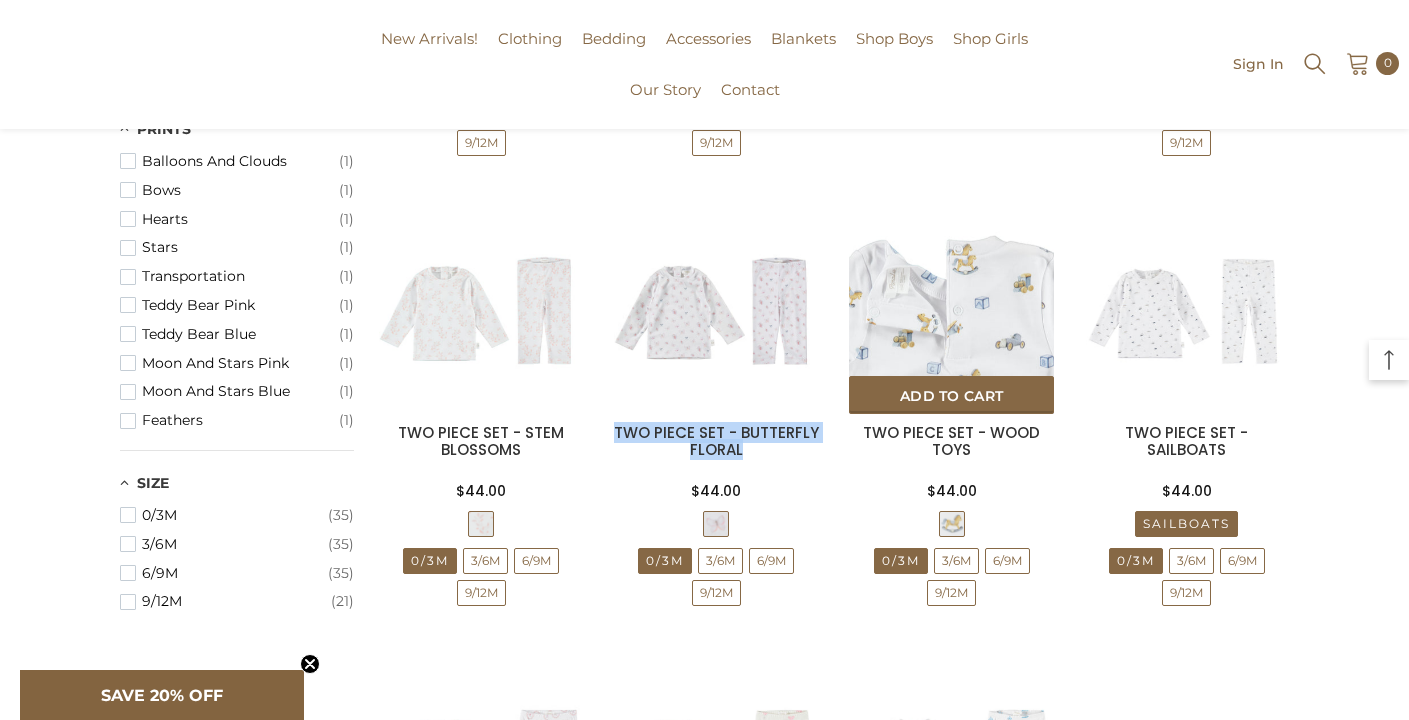 scroll, scrollTop: 1097, scrollLeft: 0, axis: vertical 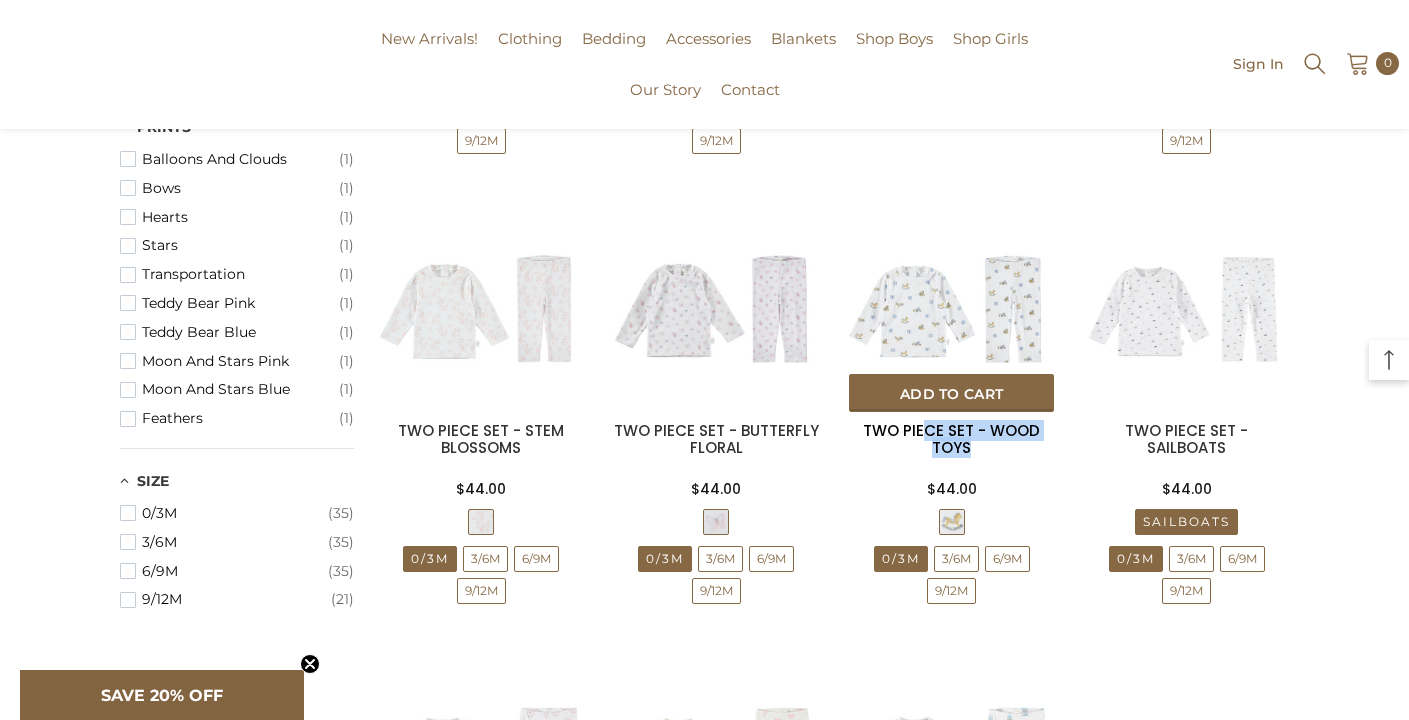 drag, startPoint x: 1014, startPoint y: 451, endPoint x: 924, endPoint y: 435, distance: 91.411156 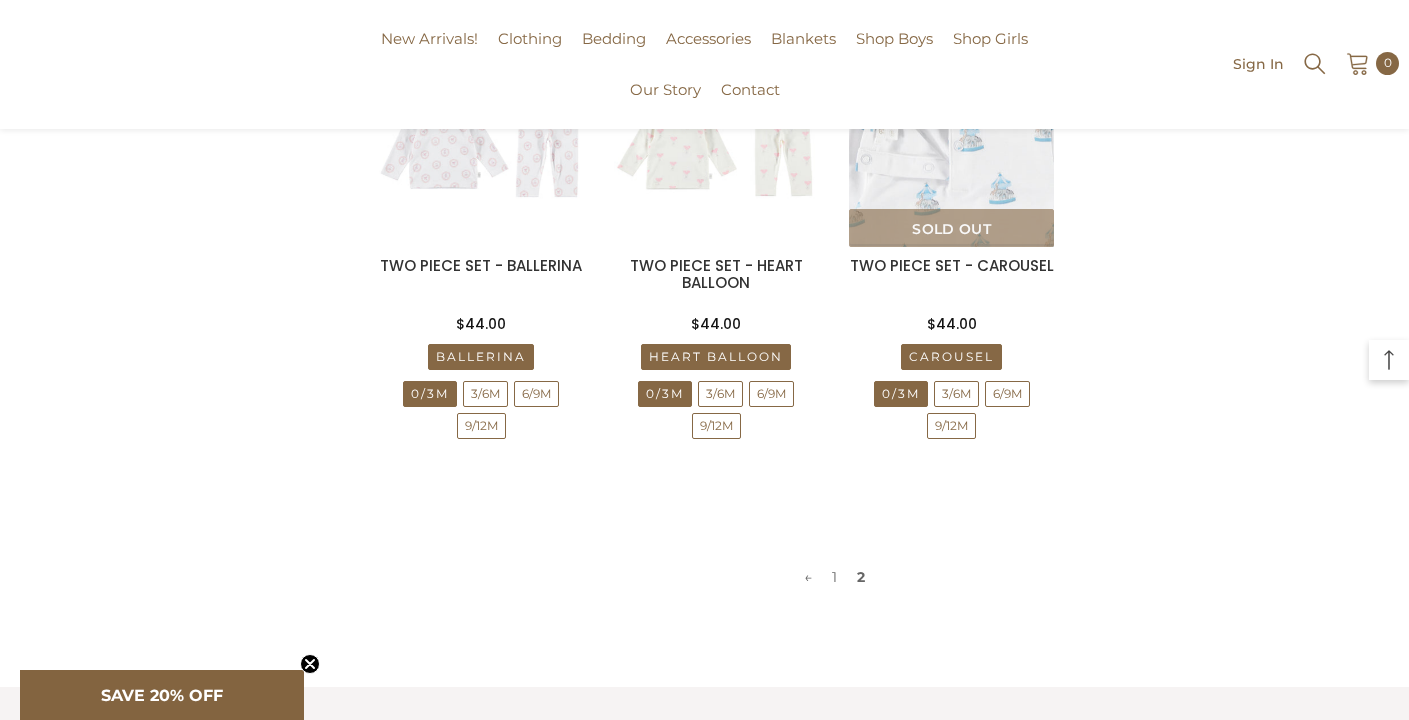 scroll, scrollTop: 1913, scrollLeft: 0, axis: vertical 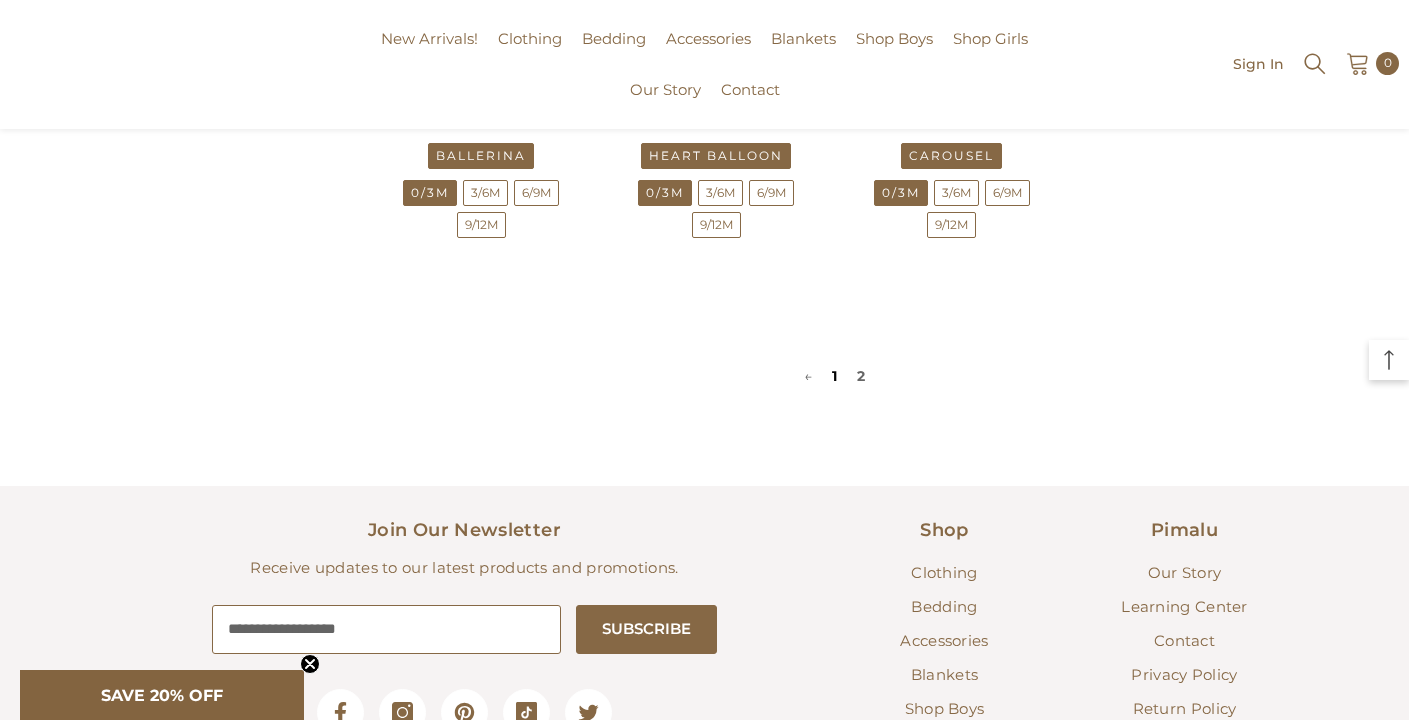 click on "1" at bounding box center (834, 376) 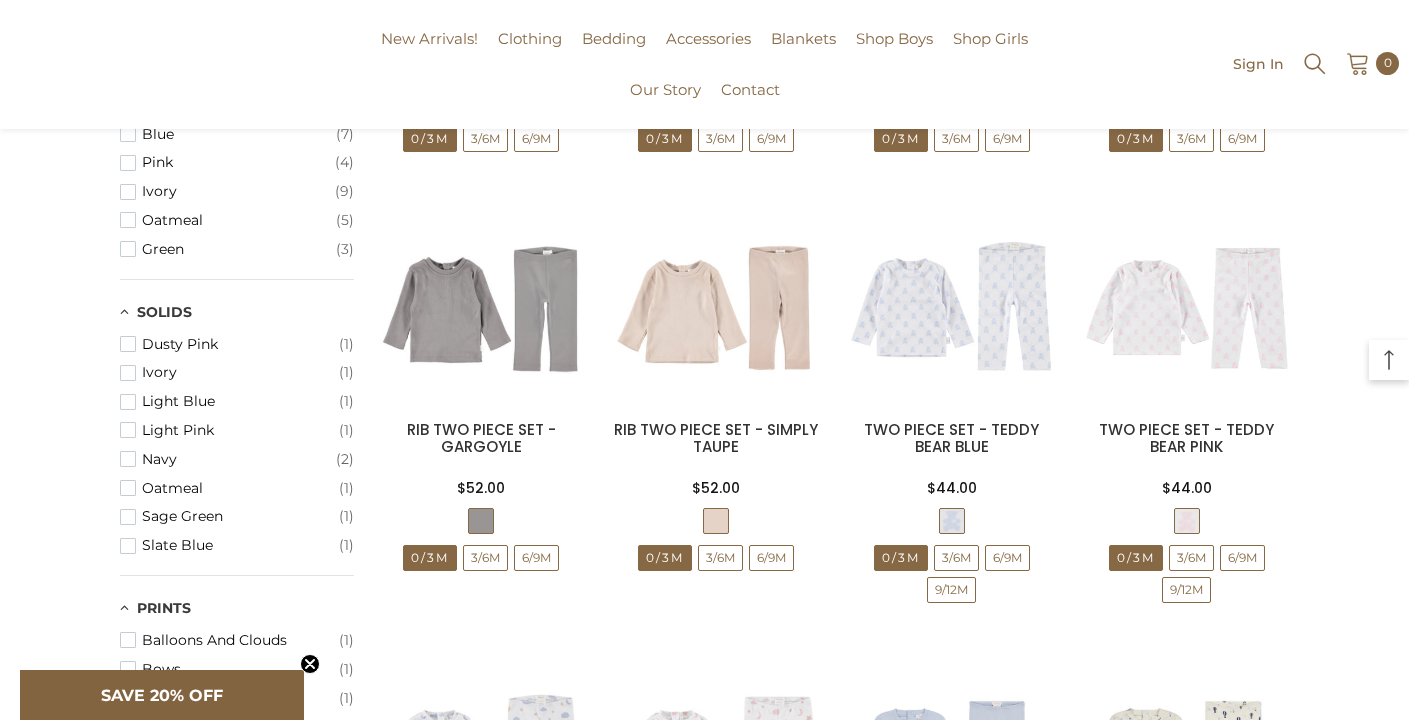 scroll, scrollTop: 746, scrollLeft: 0, axis: vertical 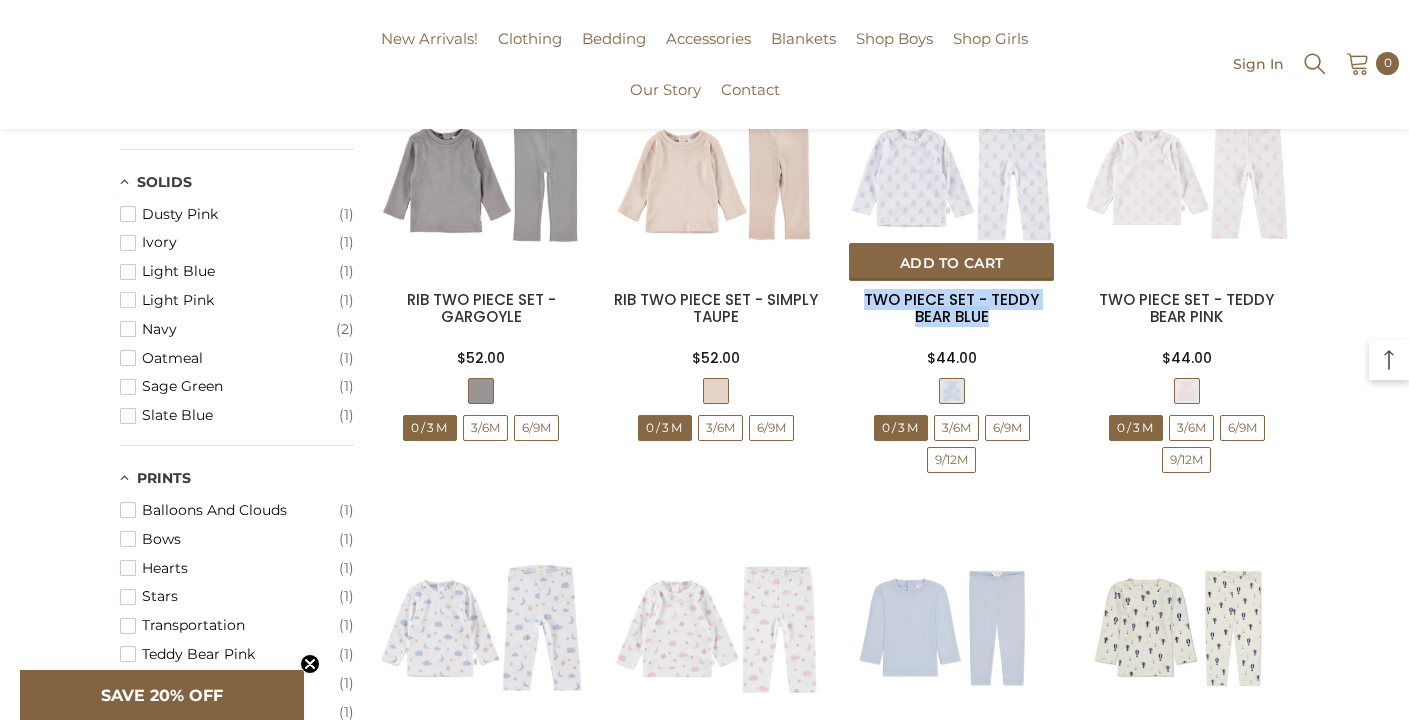 drag, startPoint x: 859, startPoint y: 296, endPoint x: 988, endPoint y: 321, distance: 131.40015 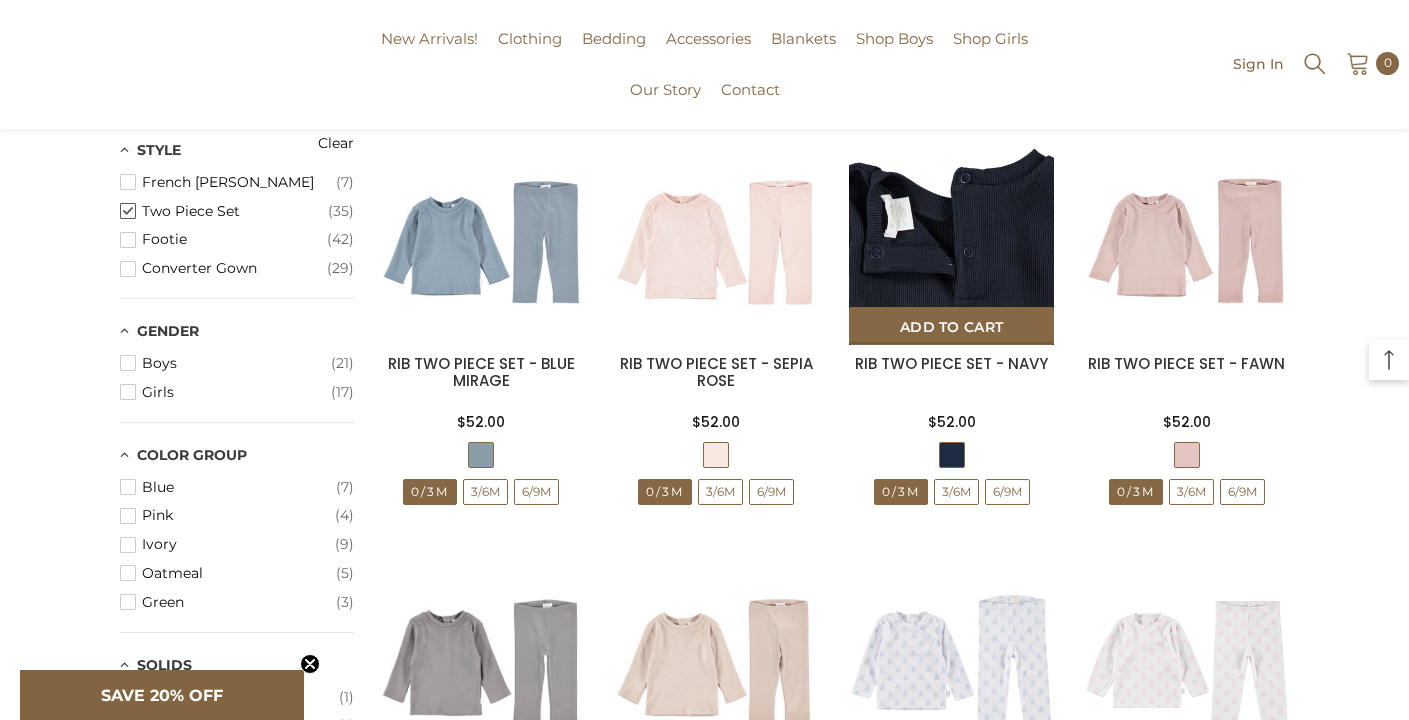 scroll, scrollTop: 249, scrollLeft: 0, axis: vertical 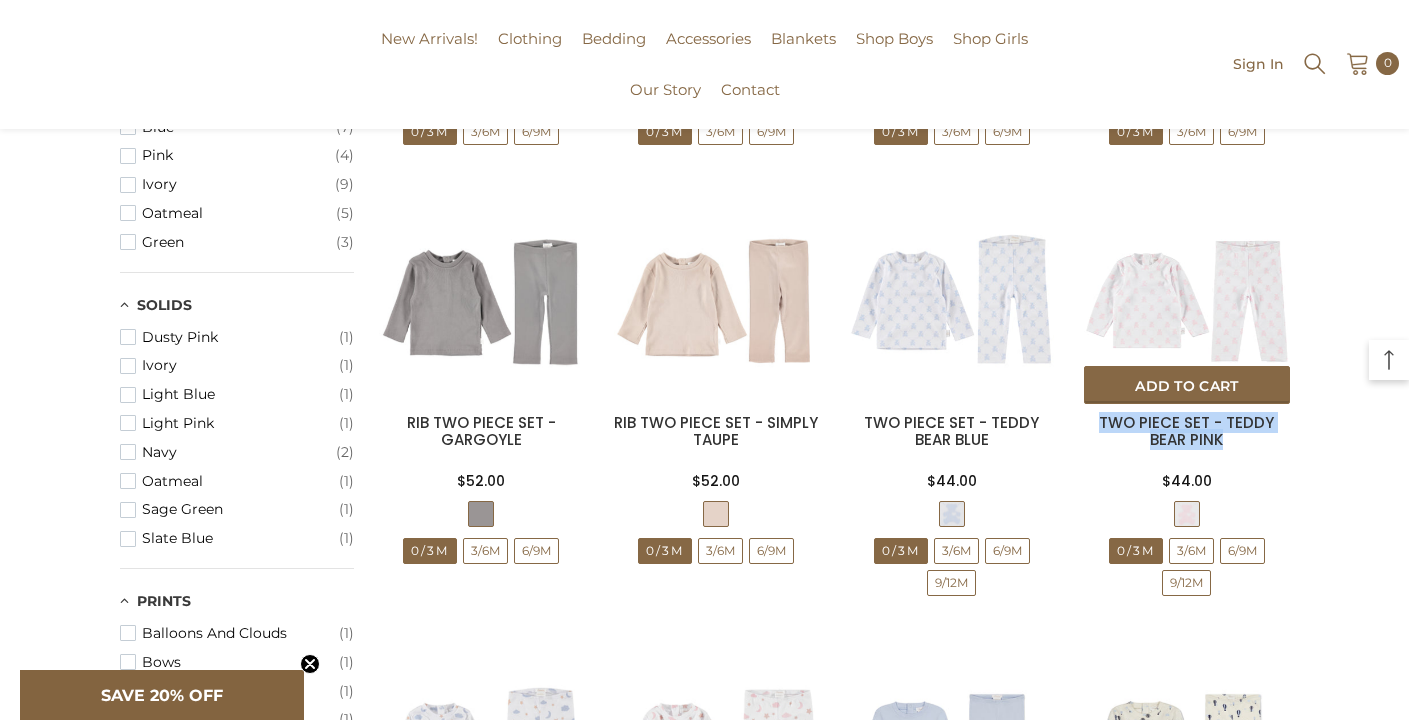 drag, startPoint x: 1096, startPoint y: 424, endPoint x: 1243, endPoint y: 442, distance: 148.09795 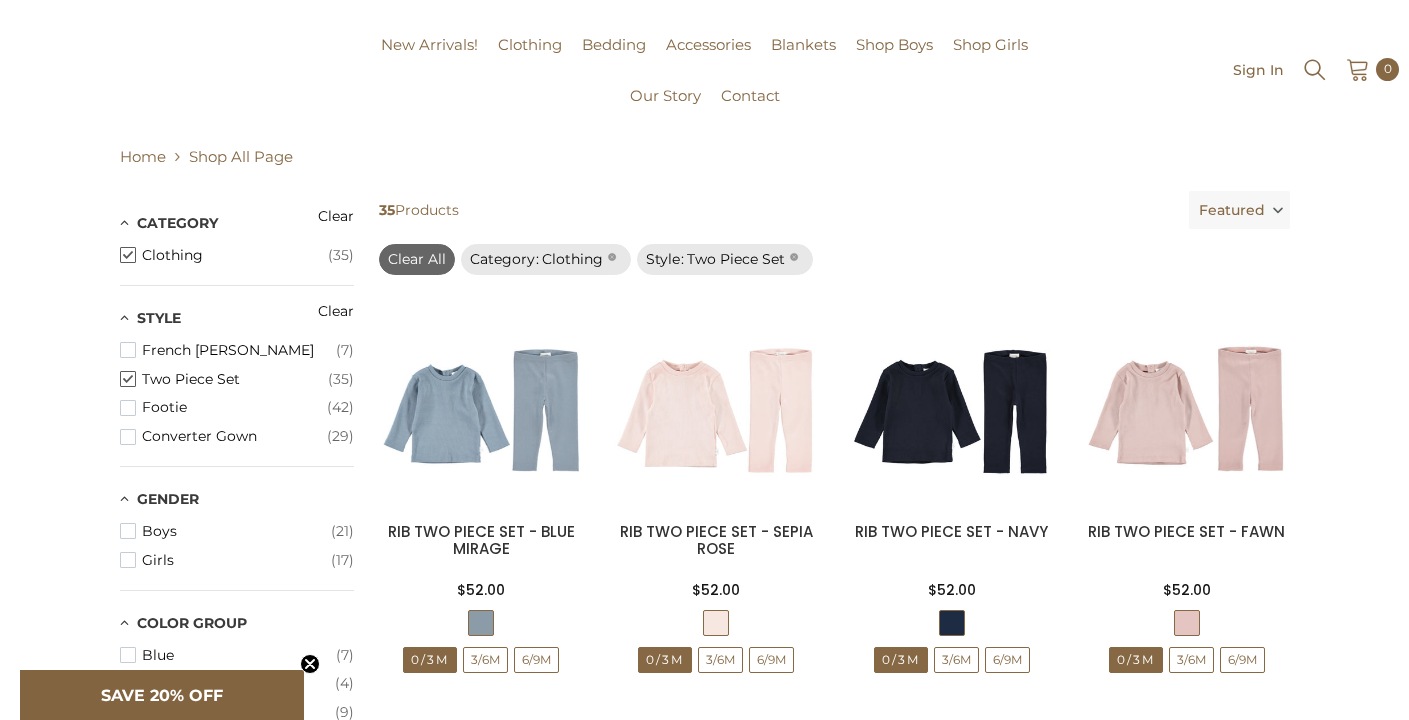 scroll, scrollTop: 0, scrollLeft: 0, axis: both 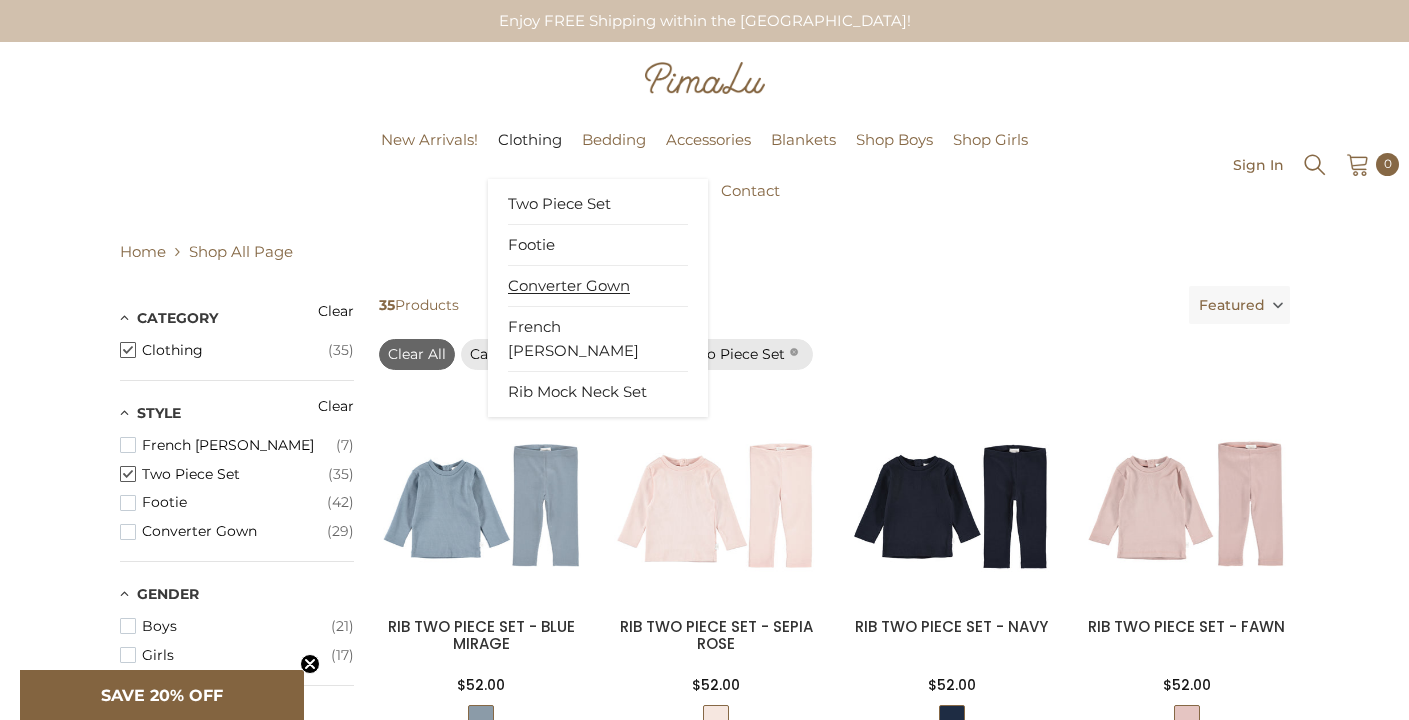 click on "Converter Gown" at bounding box center [569, 286] 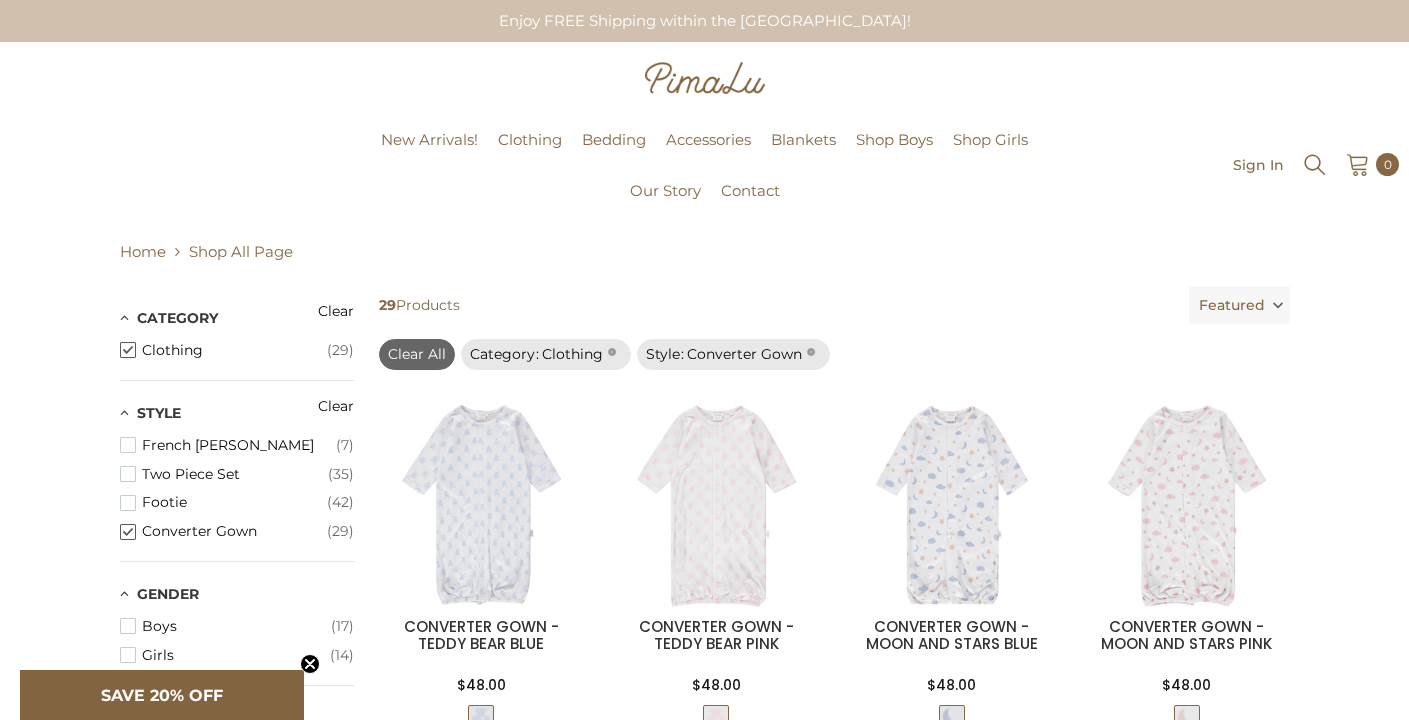 scroll, scrollTop: 0, scrollLeft: 0, axis: both 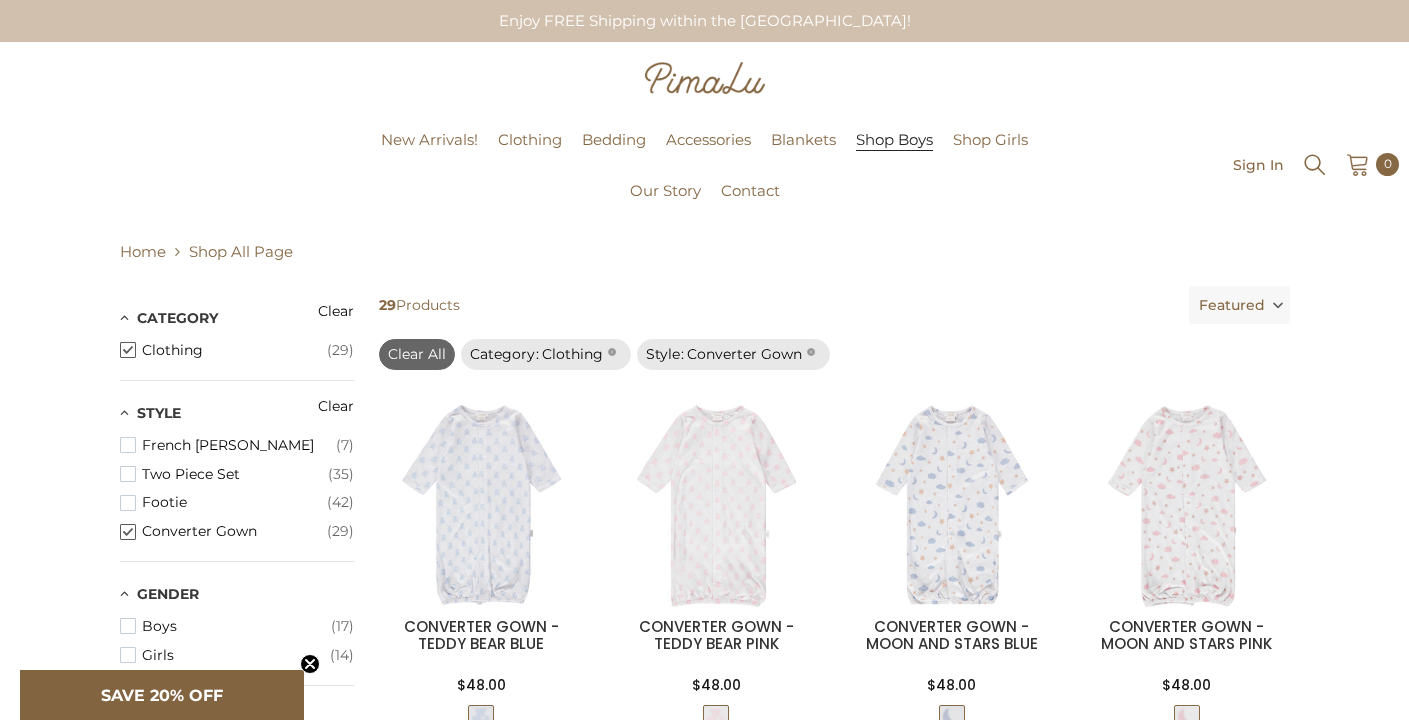 click on "Shop Boys" at bounding box center (894, 140) 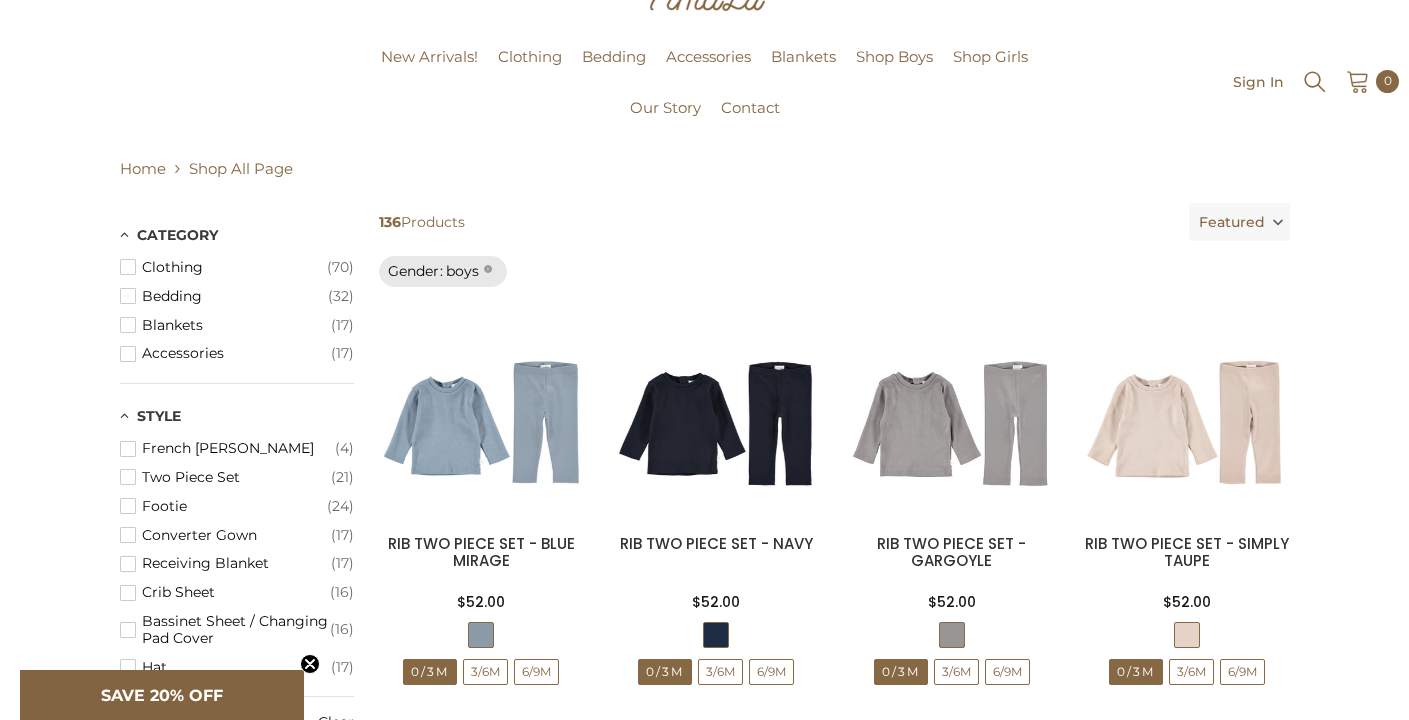 scroll, scrollTop: 0, scrollLeft: 0, axis: both 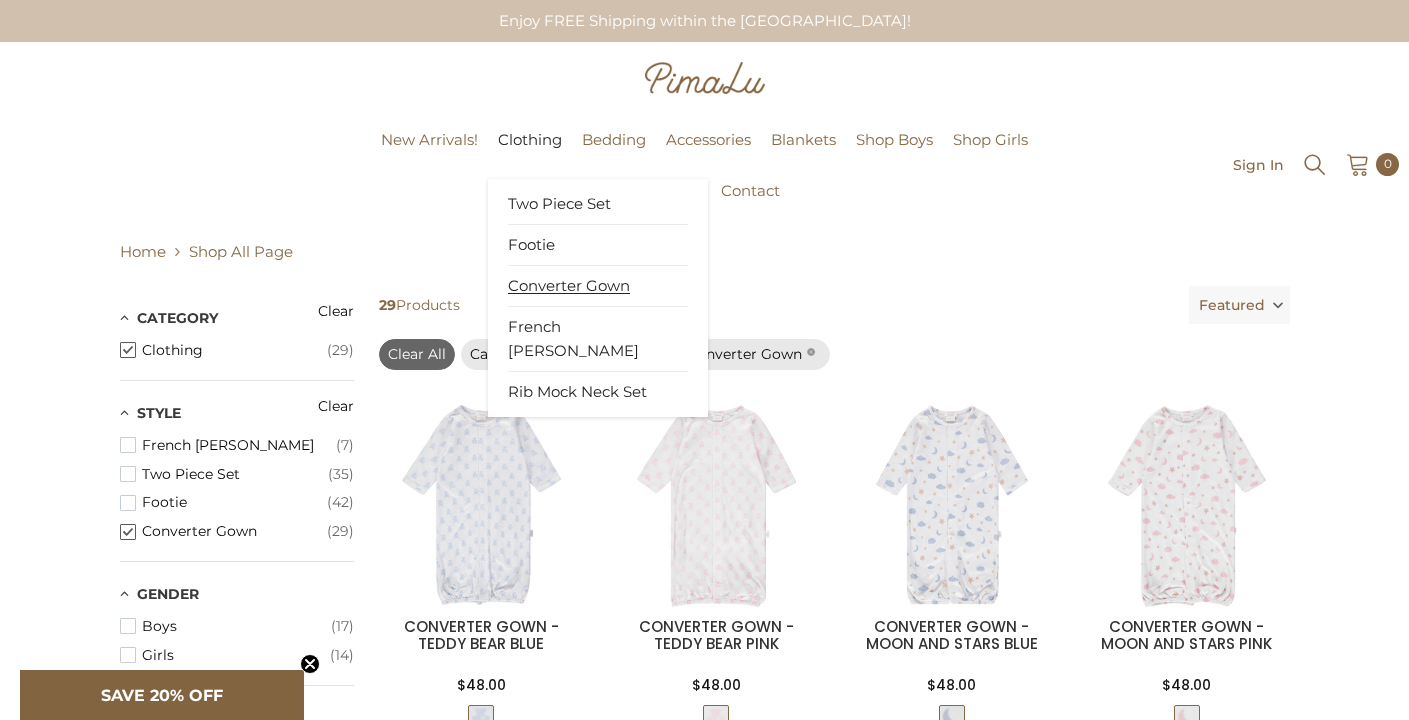 click on "Converter Gown" at bounding box center (569, 286) 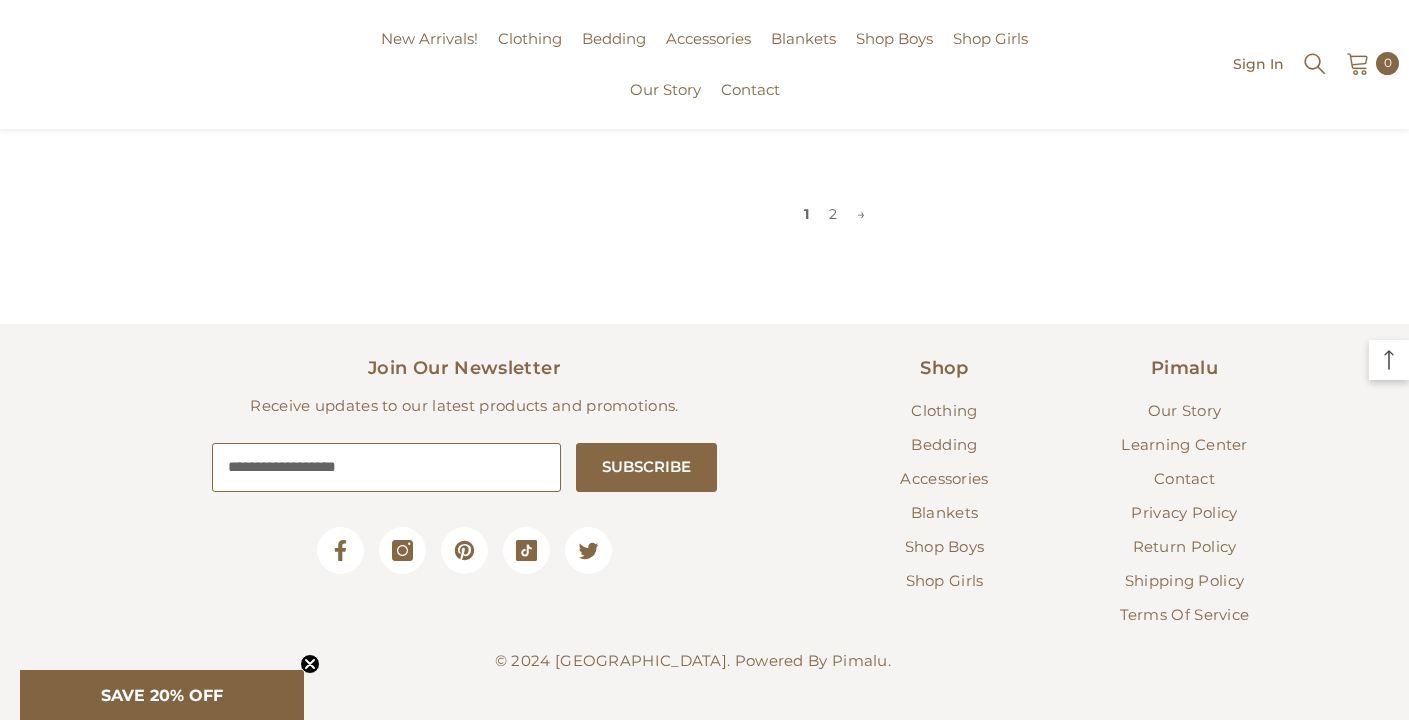 scroll, scrollTop: 2086, scrollLeft: 0, axis: vertical 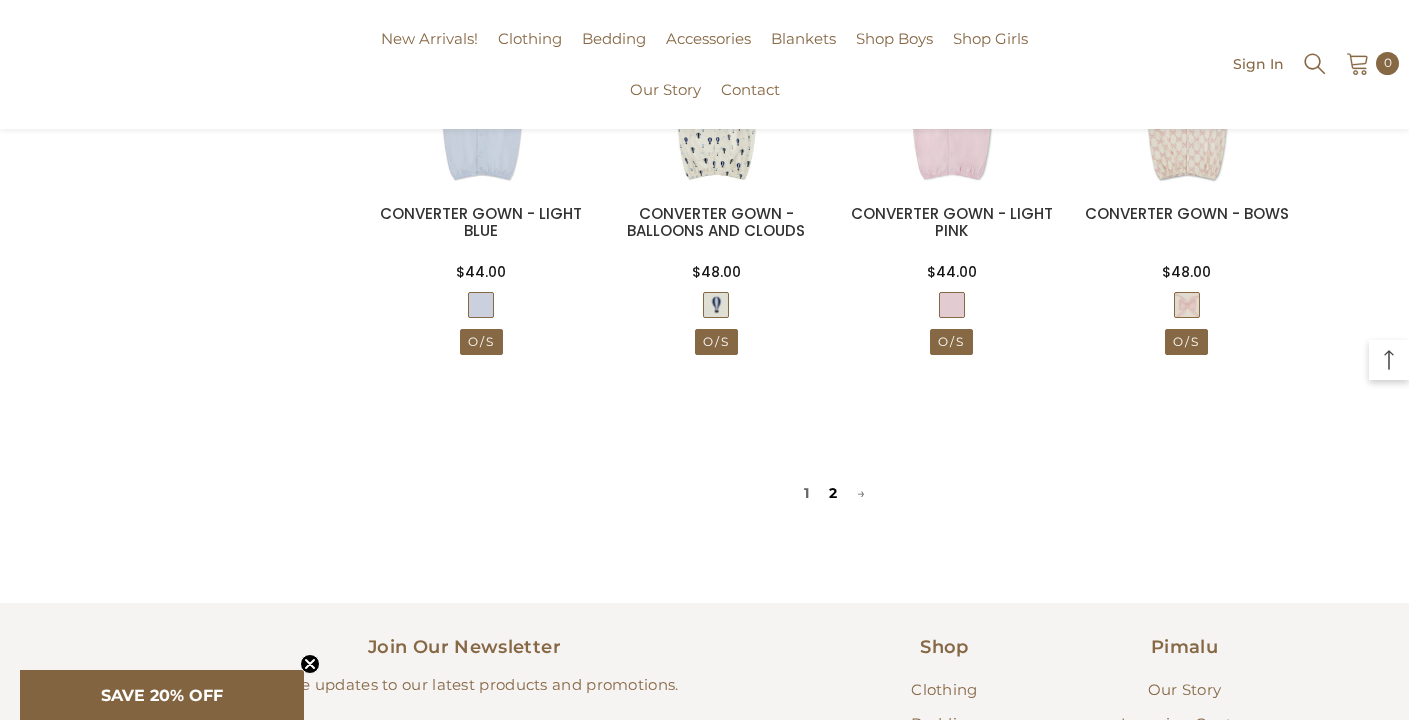 click on "2" at bounding box center (833, 493) 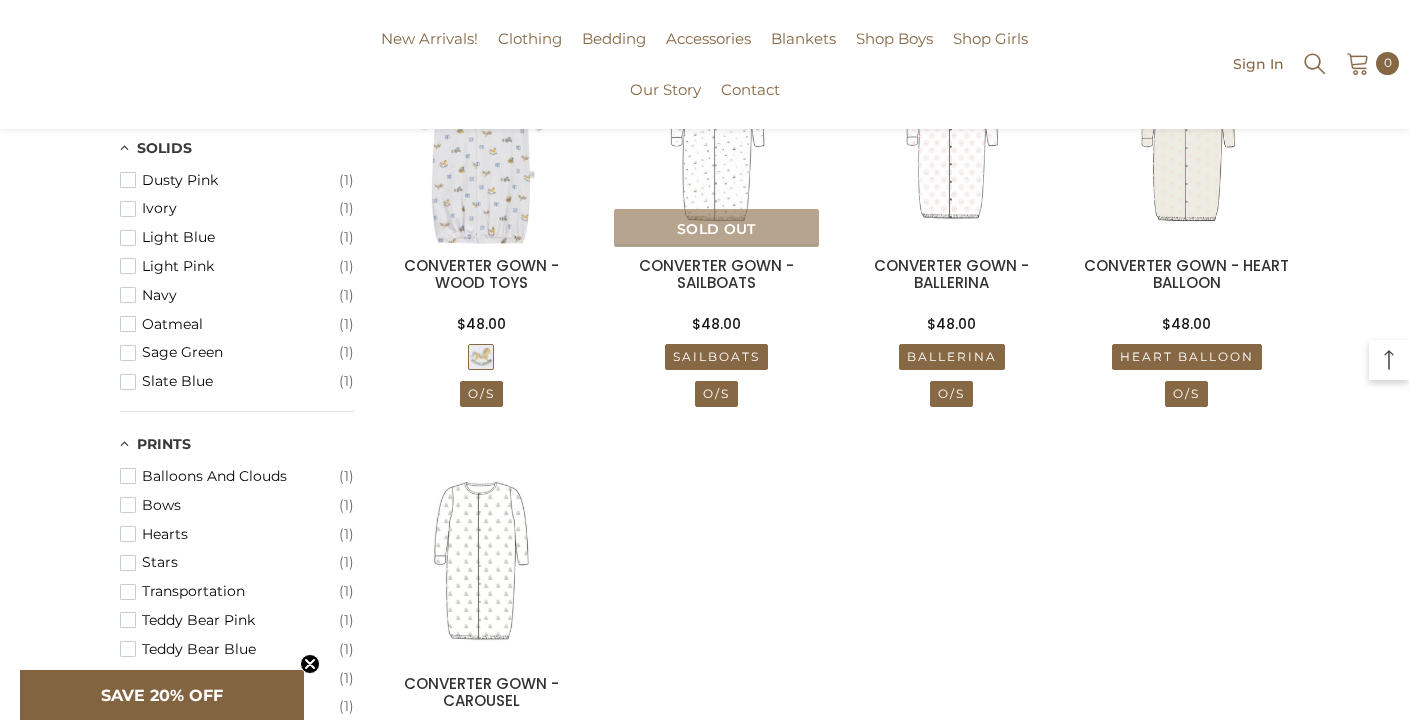 scroll, scrollTop: 625, scrollLeft: 0, axis: vertical 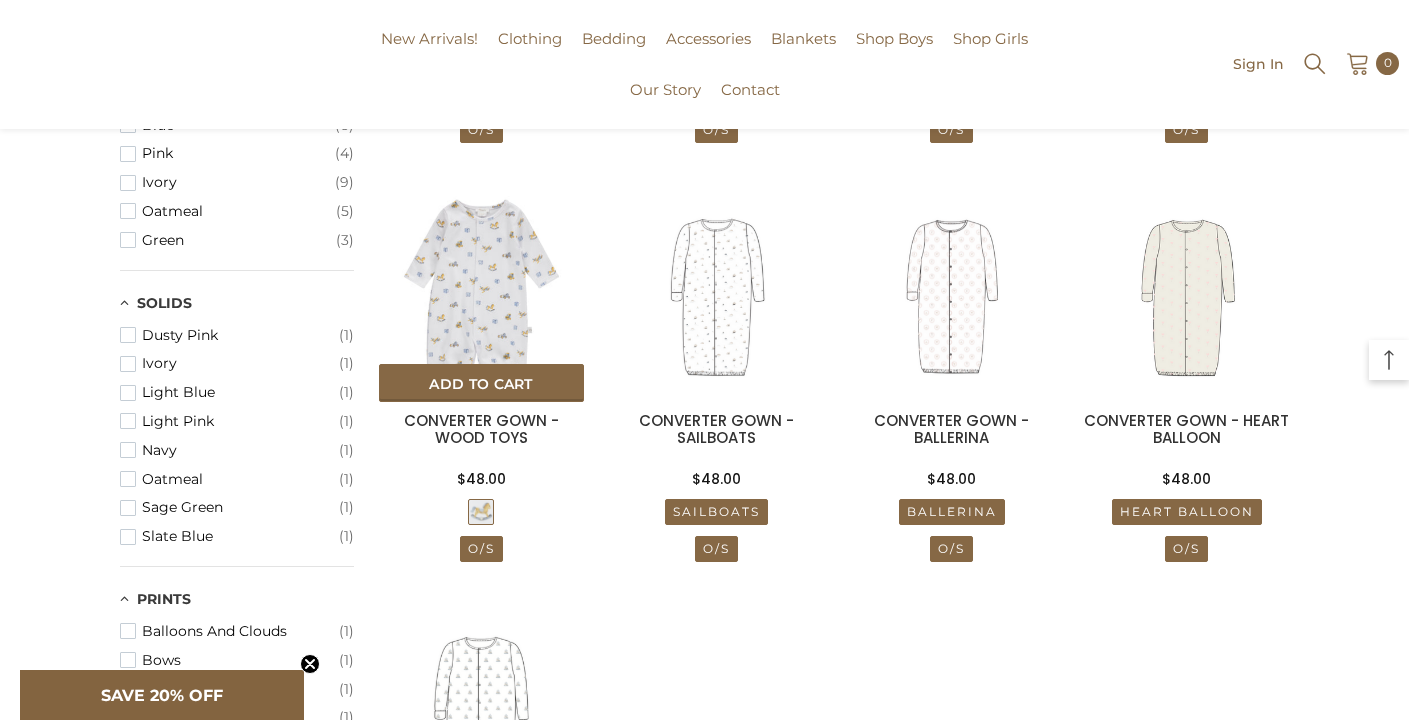 click at bounding box center [481, 298] 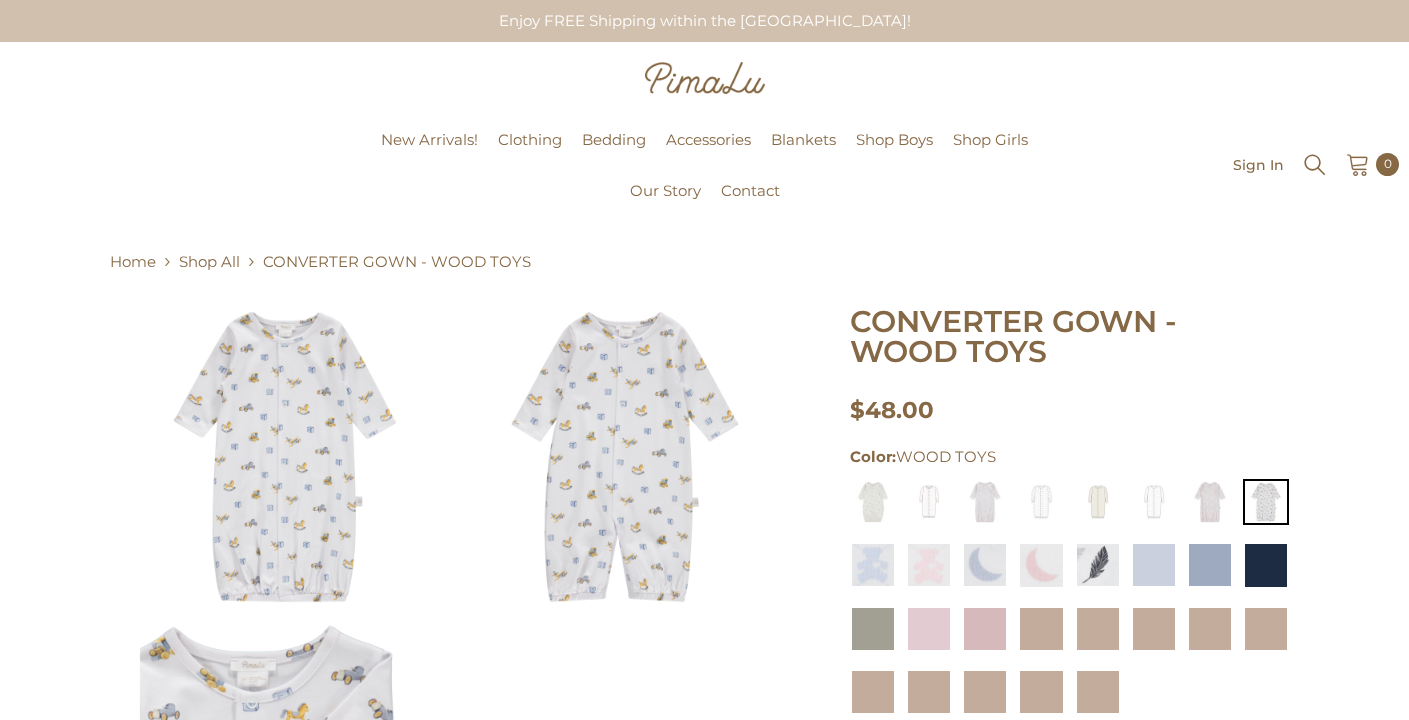 scroll, scrollTop: 0, scrollLeft: 0, axis: both 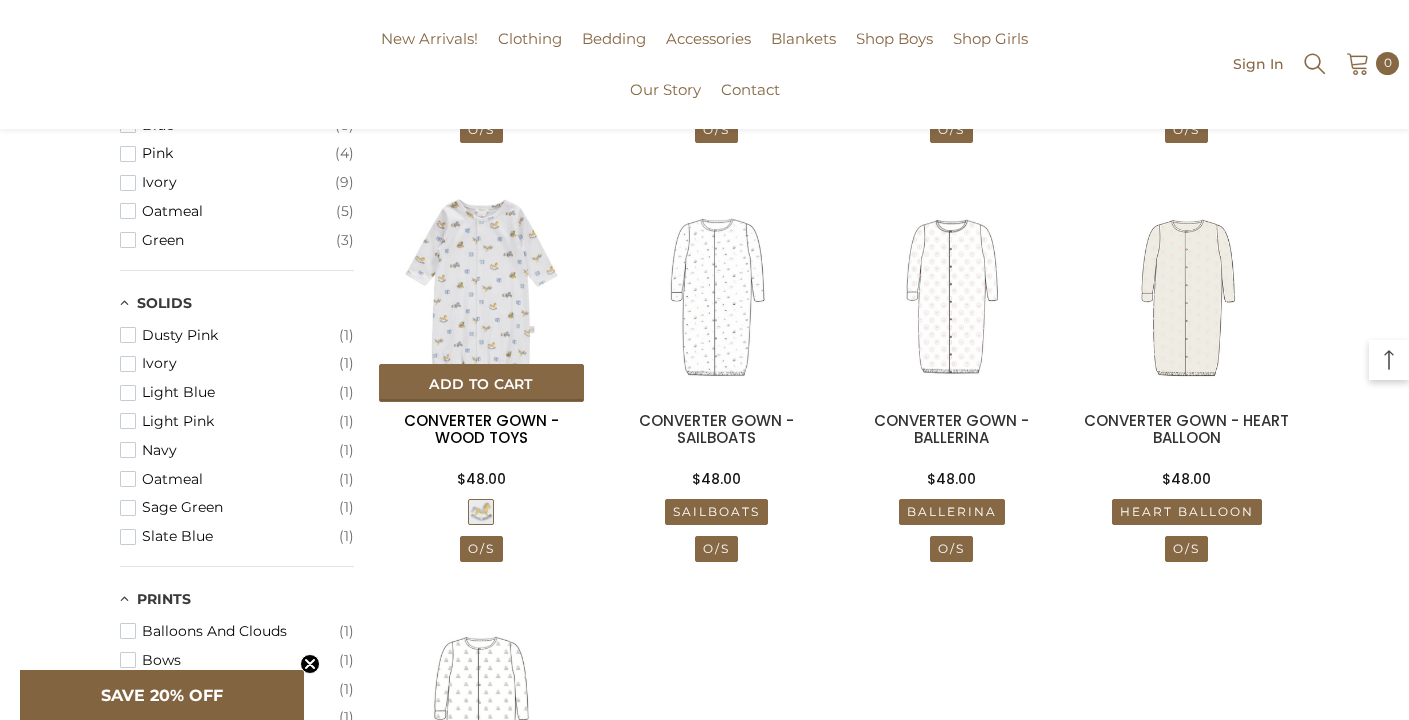 click on "CONVERTER GOWN - WOOD TOYS" at bounding box center (481, 429) 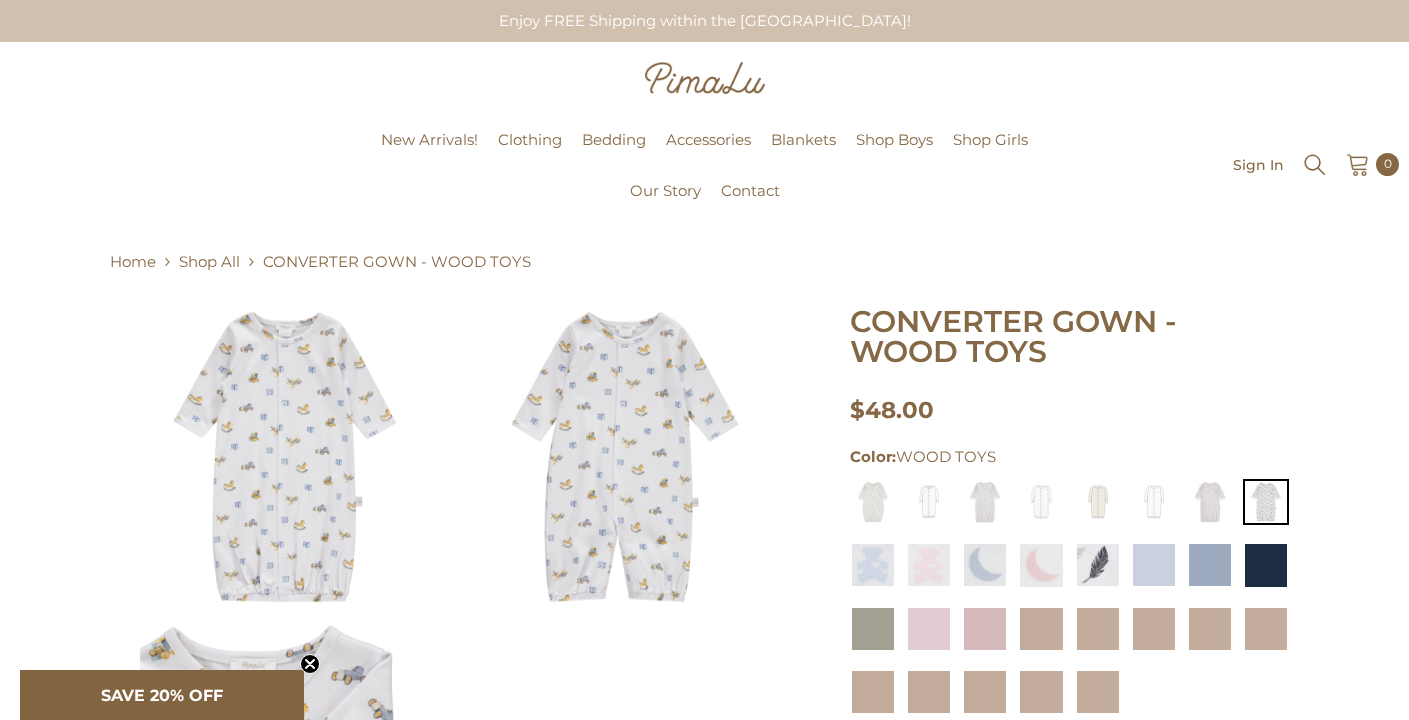 scroll, scrollTop: 0, scrollLeft: 0, axis: both 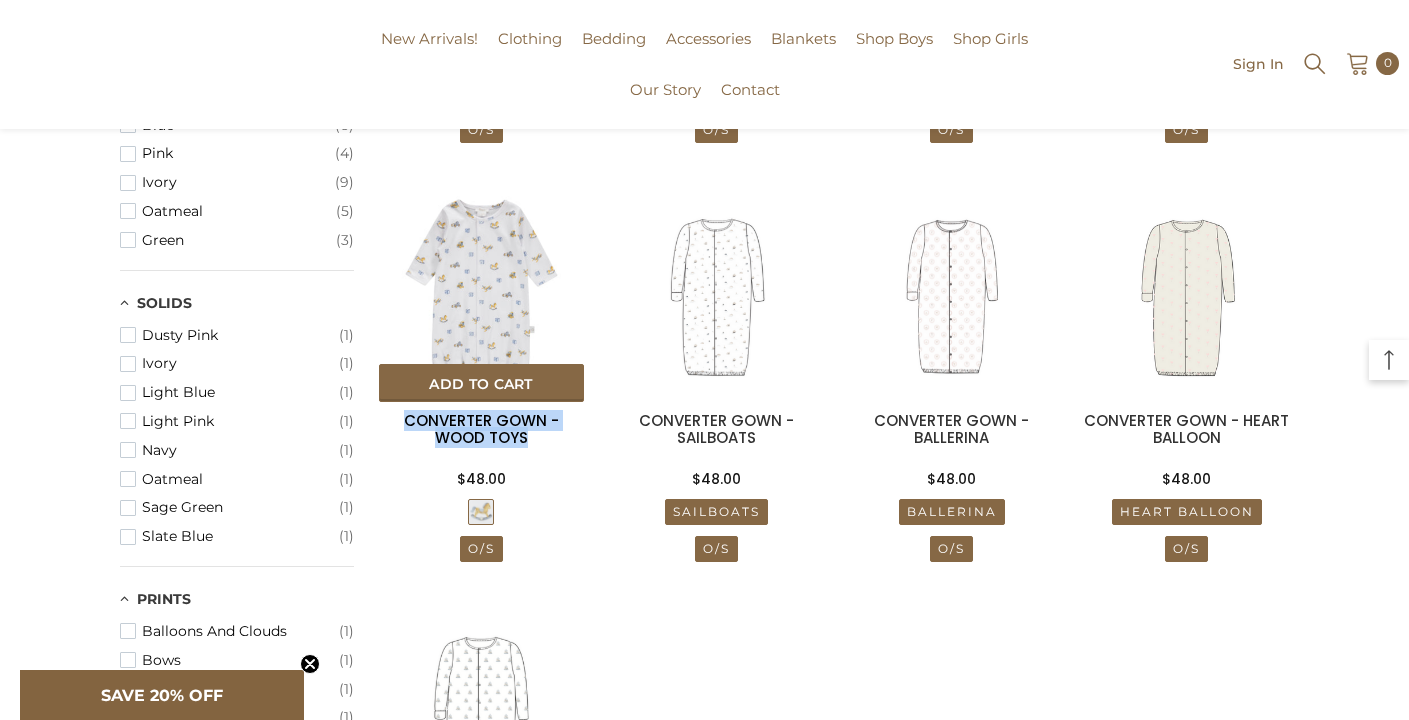 drag, startPoint x: 550, startPoint y: 439, endPoint x: 408, endPoint y: 421, distance: 143.13629 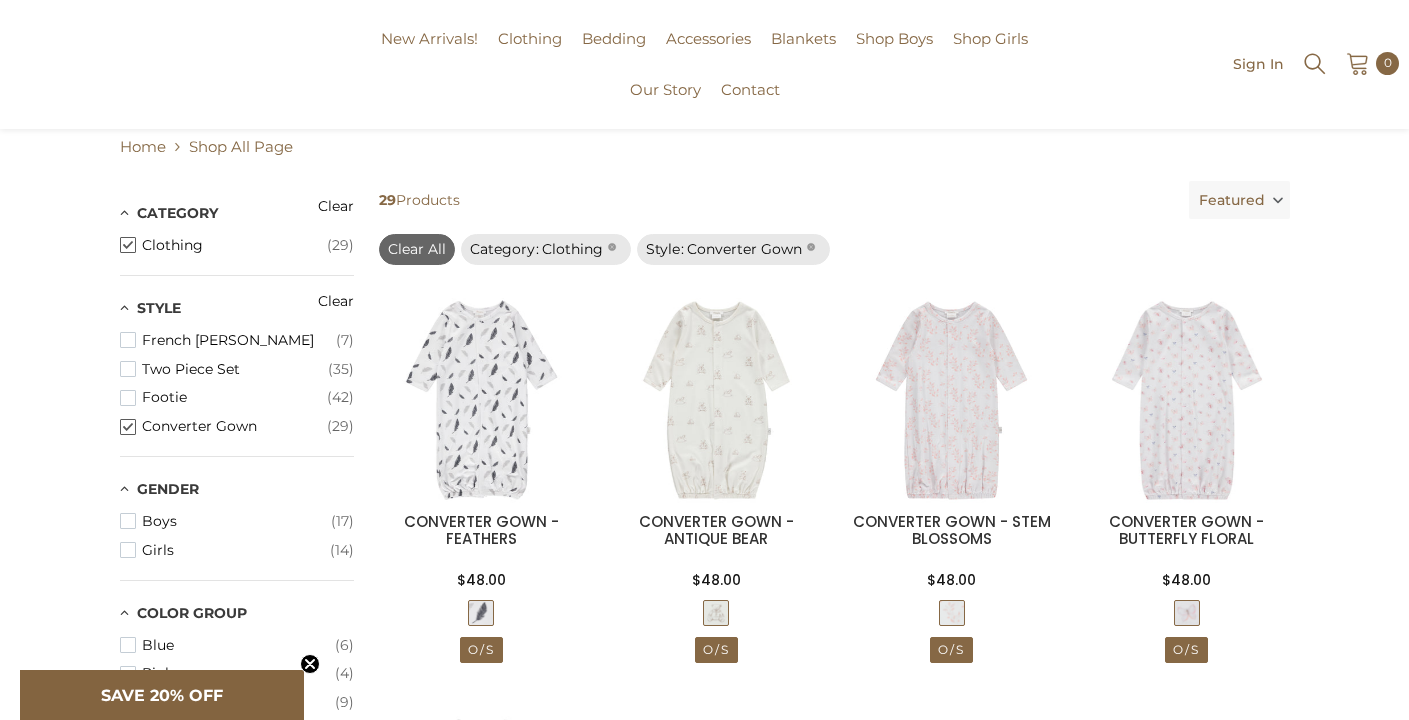scroll, scrollTop: 104, scrollLeft: 0, axis: vertical 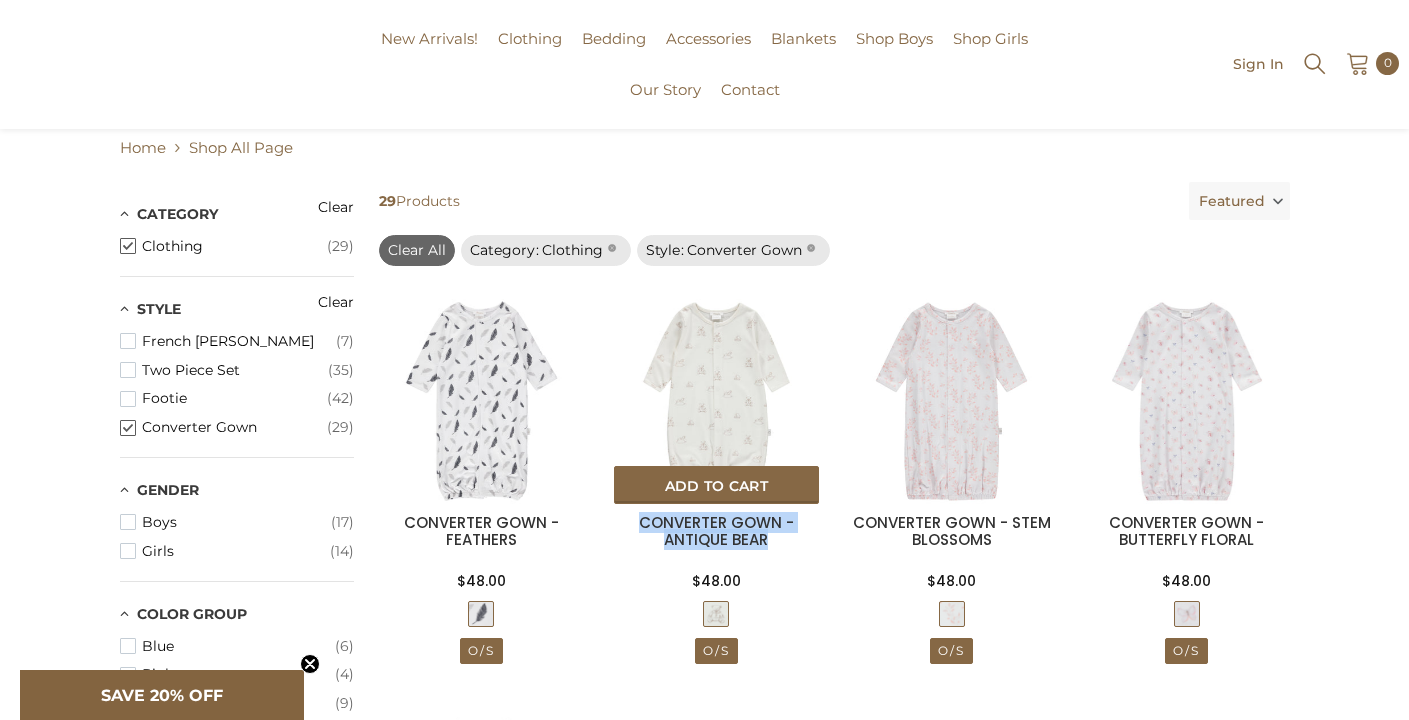 drag, startPoint x: 772, startPoint y: 546, endPoint x: 628, endPoint y: 517, distance: 146.89111 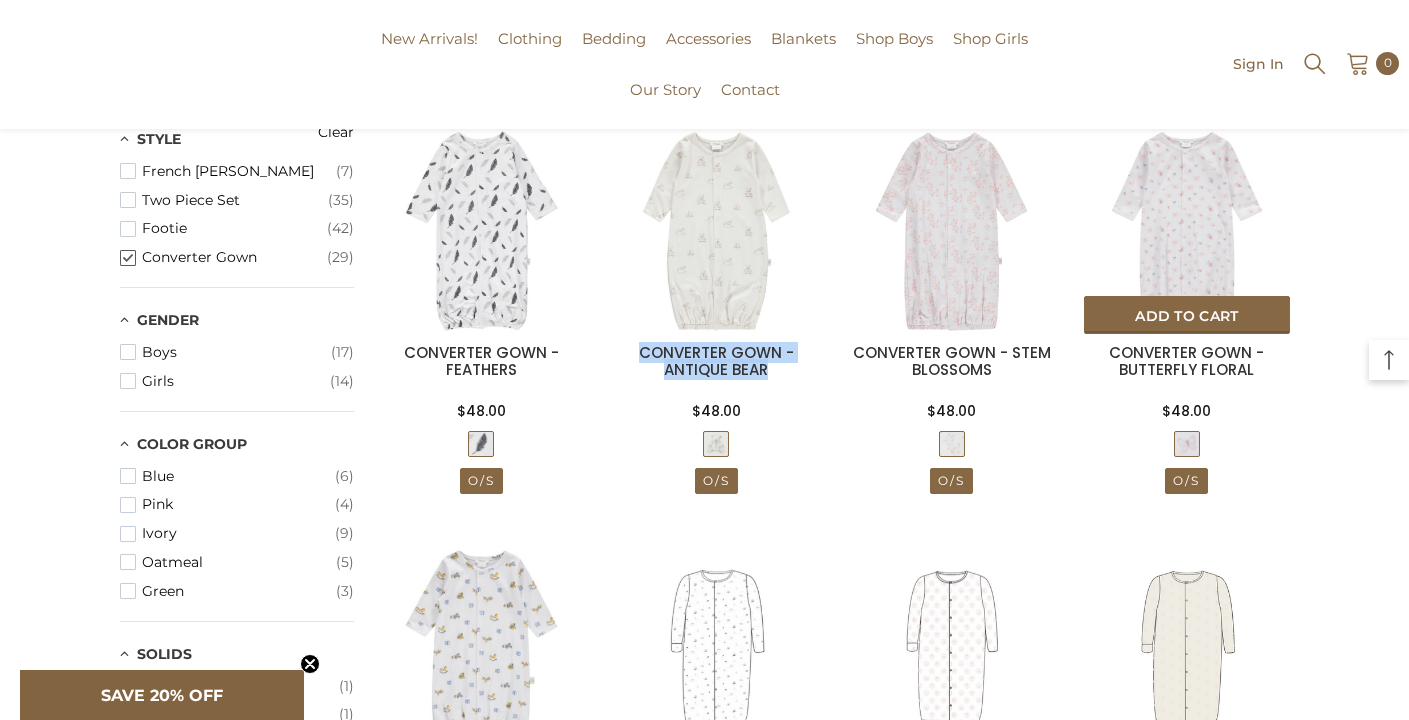 scroll, scrollTop: 273, scrollLeft: 0, axis: vertical 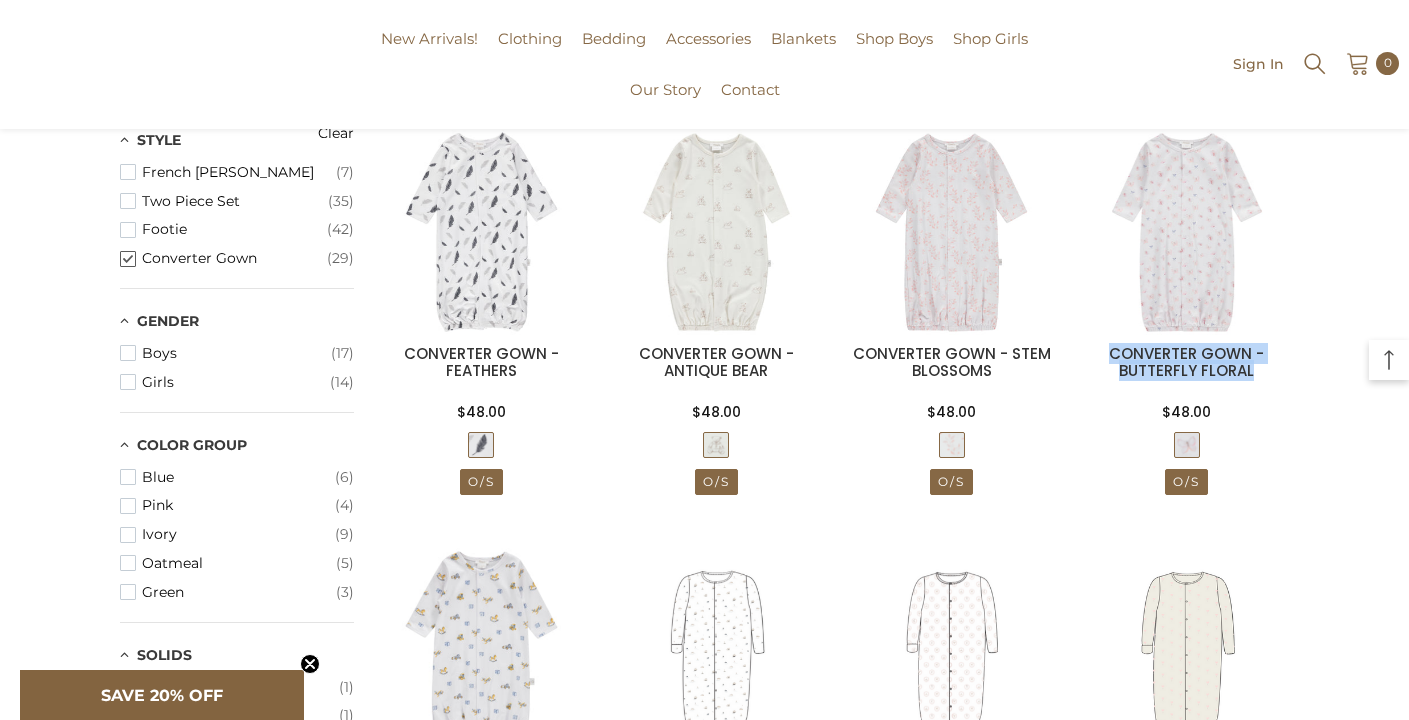 drag, startPoint x: 1261, startPoint y: 373, endPoint x: 1074, endPoint y: 350, distance: 188.40913 